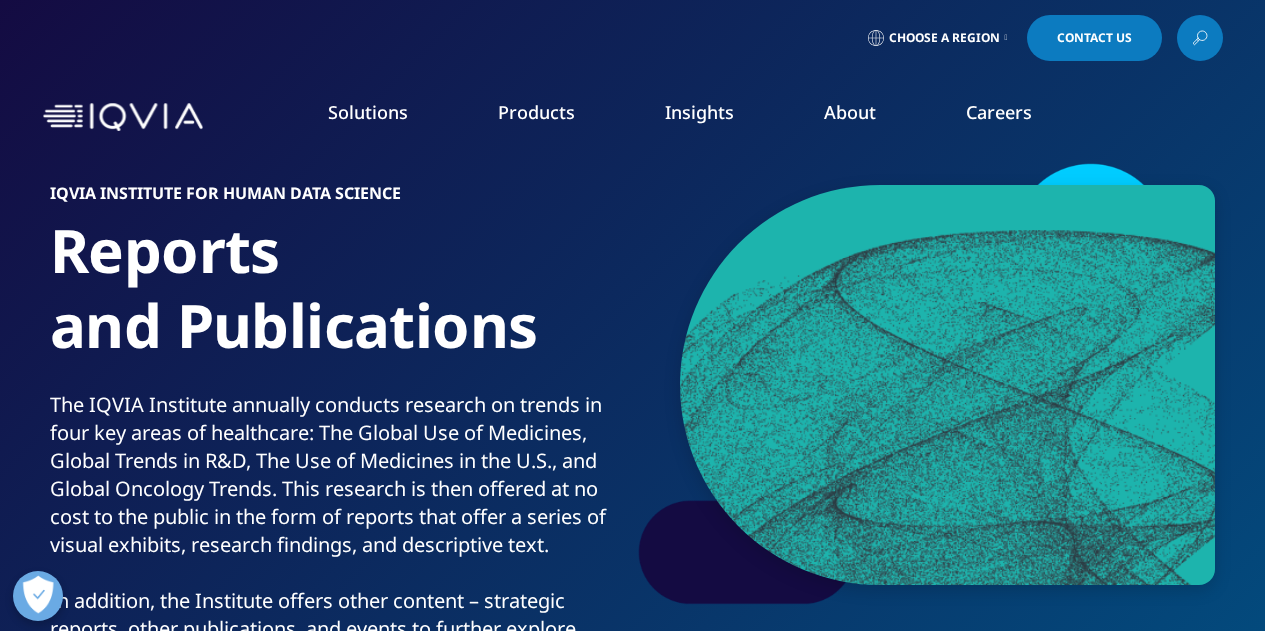 scroll, scrollTop: 0, scrollLeft: 0, axis: both 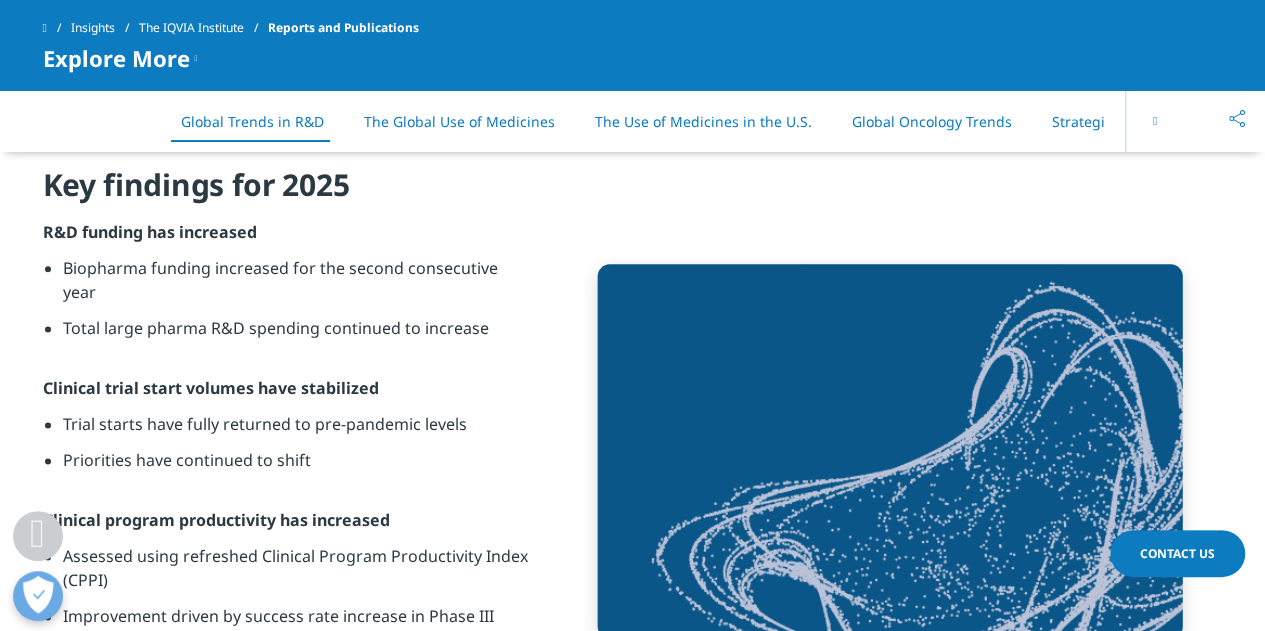 click at bounding box center (1155, 121) 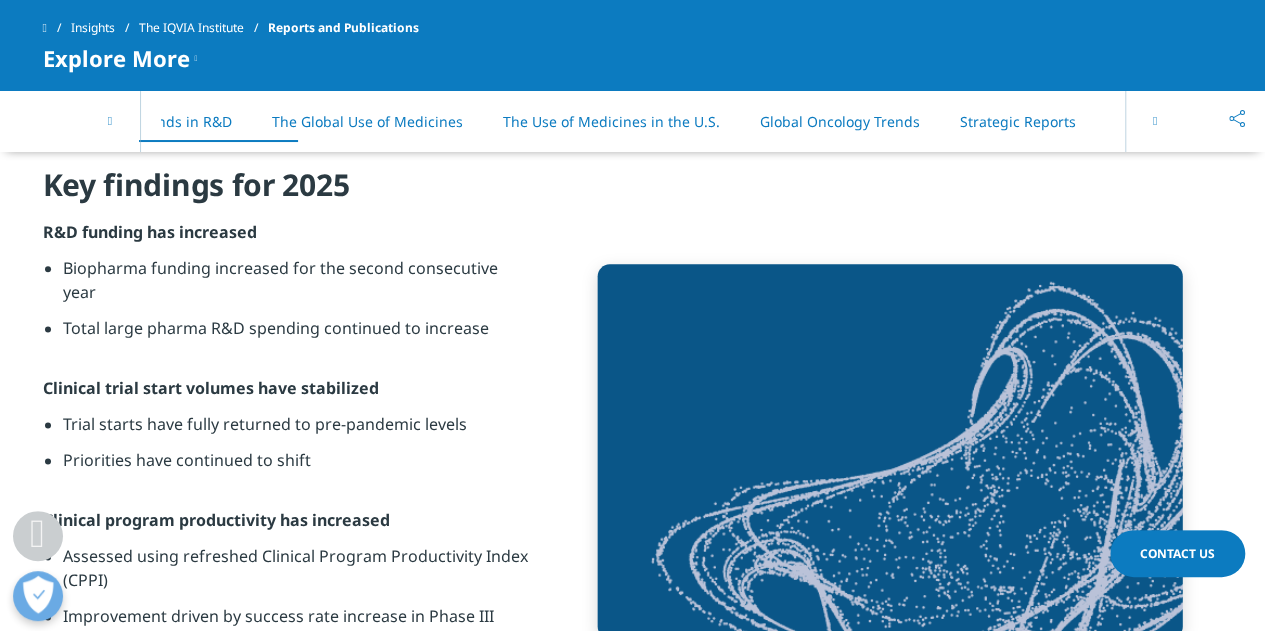 scroll, scrollTop: 0, scrollLeft: 100, axis: horizontal 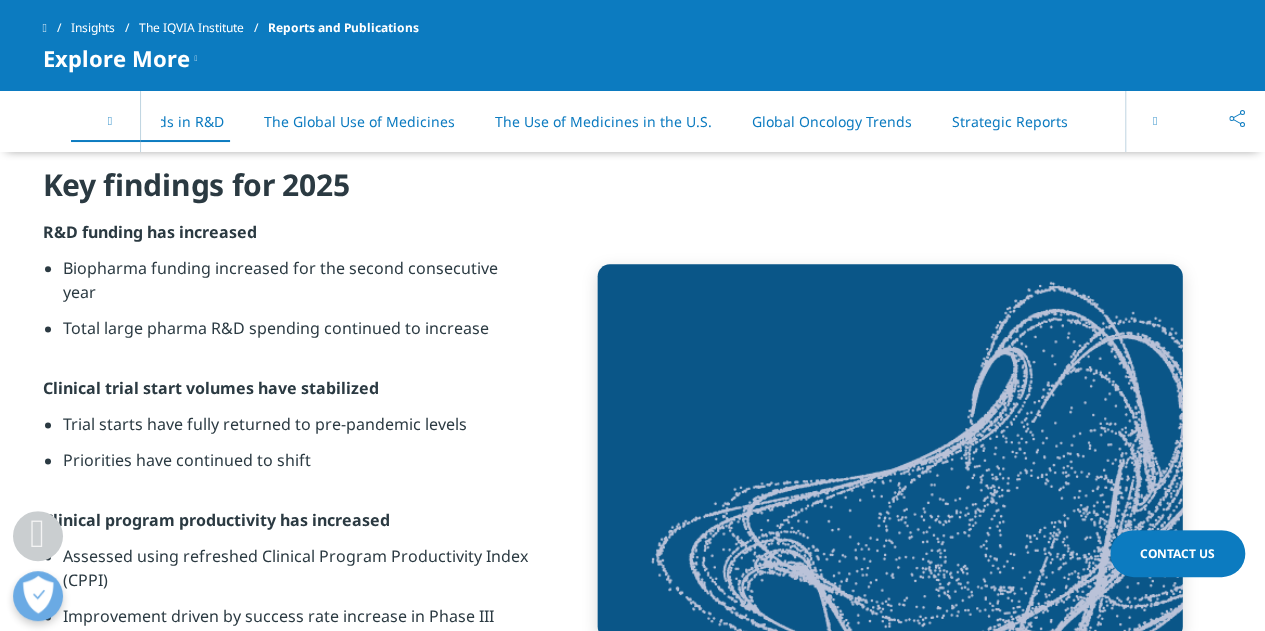 click at bounding box center (1155, 121) 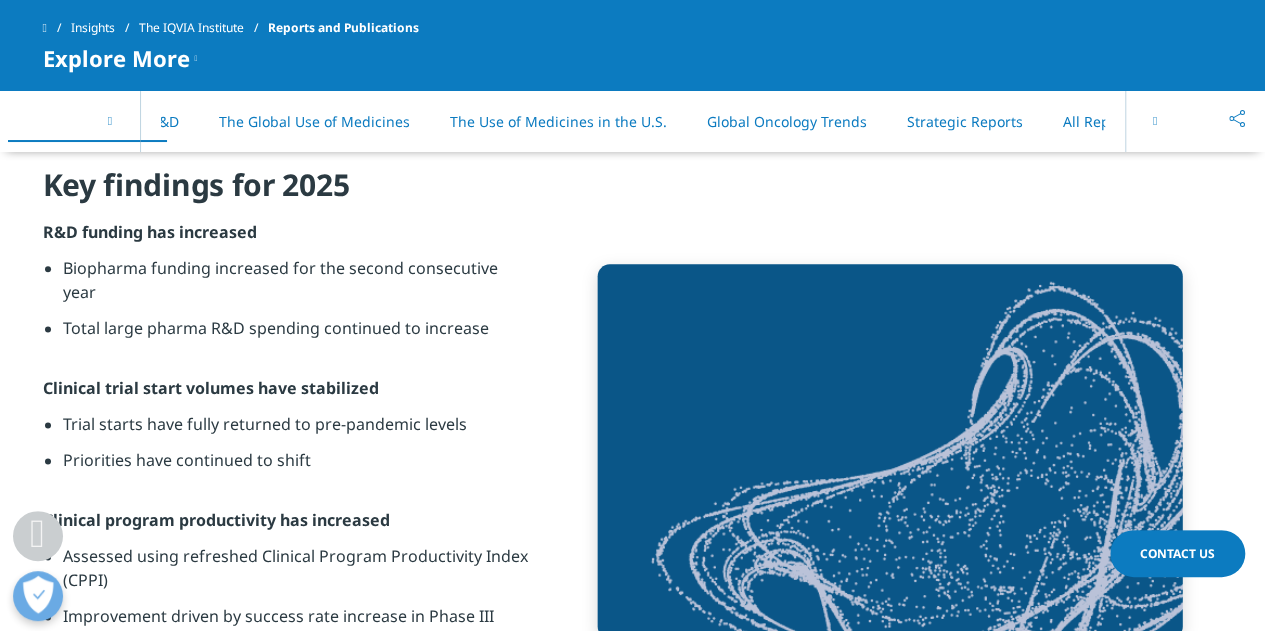 scroll, scrollTop: 0, scrollLeft: 171, axis: horizontal 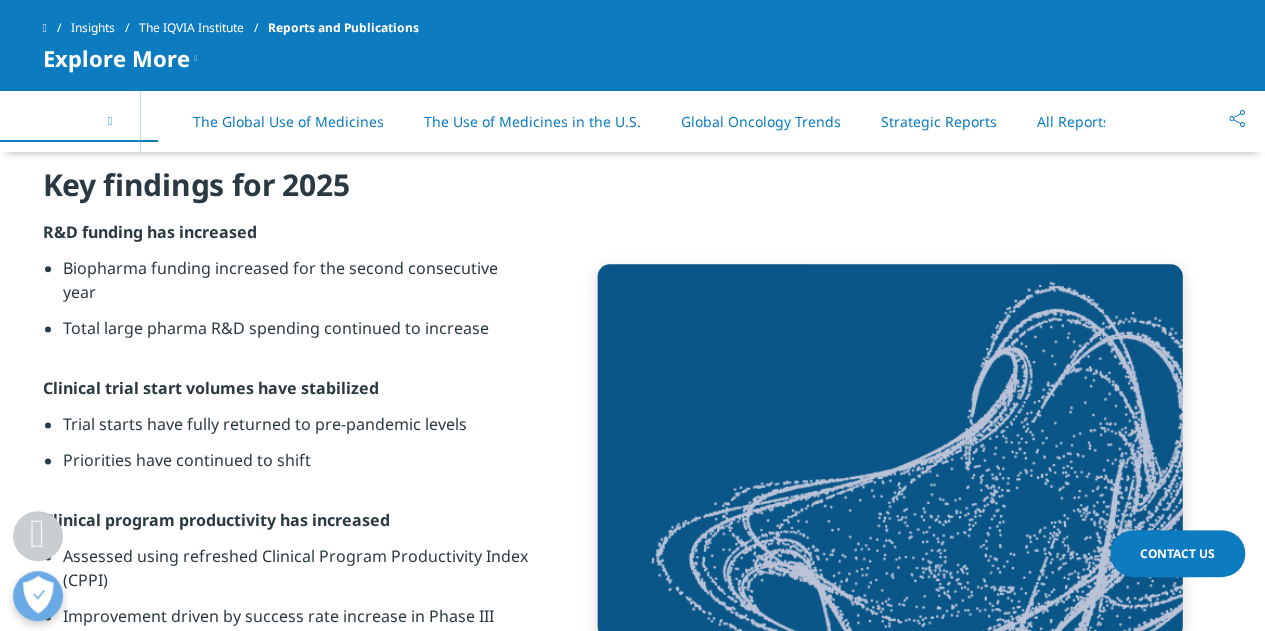 click on "On This Page
Global Trends in R&D
The Global Use of Medicines
The Use of Medicines in the U.S.
Global Oncology Trends
Strategic Reports
All Reports" at bounding box center (633, 121) 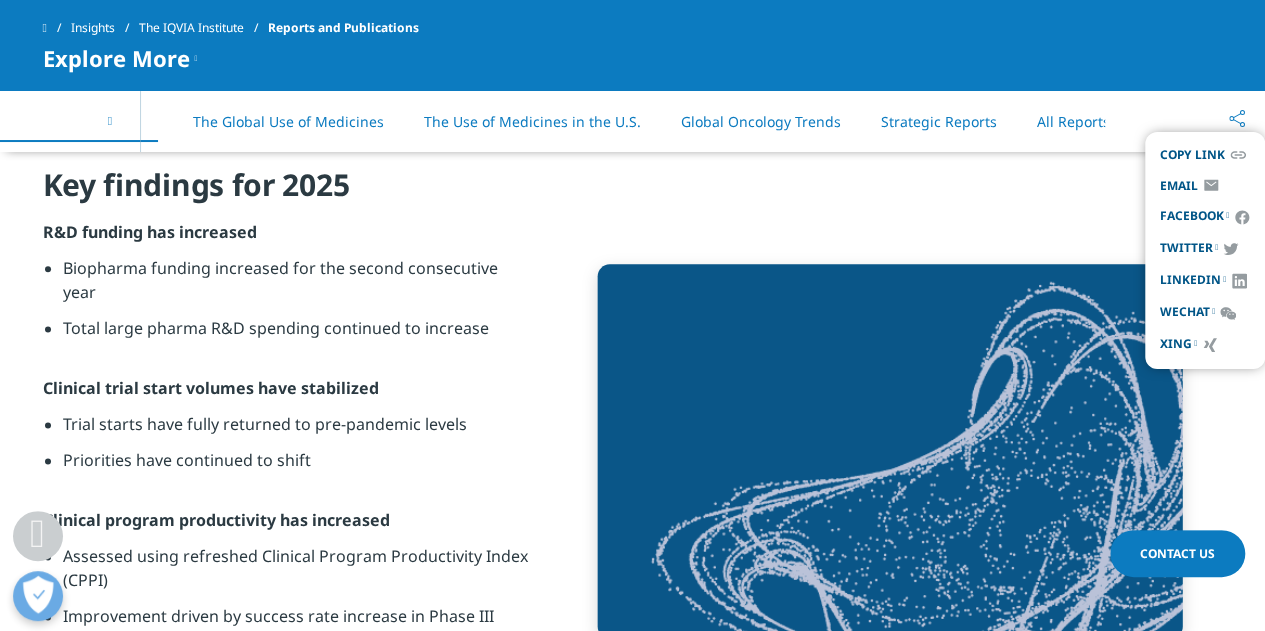 click at bounding box center (890, 451) 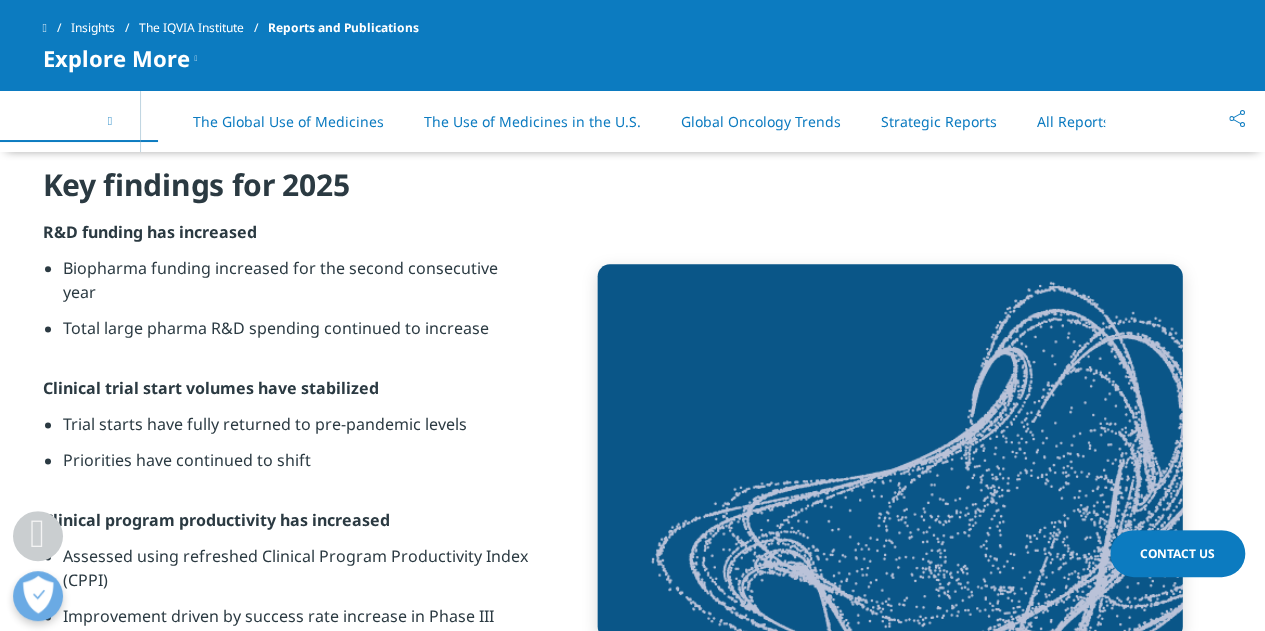 click on "Insights
The IQVIA Institute
Reports and Publications
Explore More
Reports" at bounding box center (632, 45) 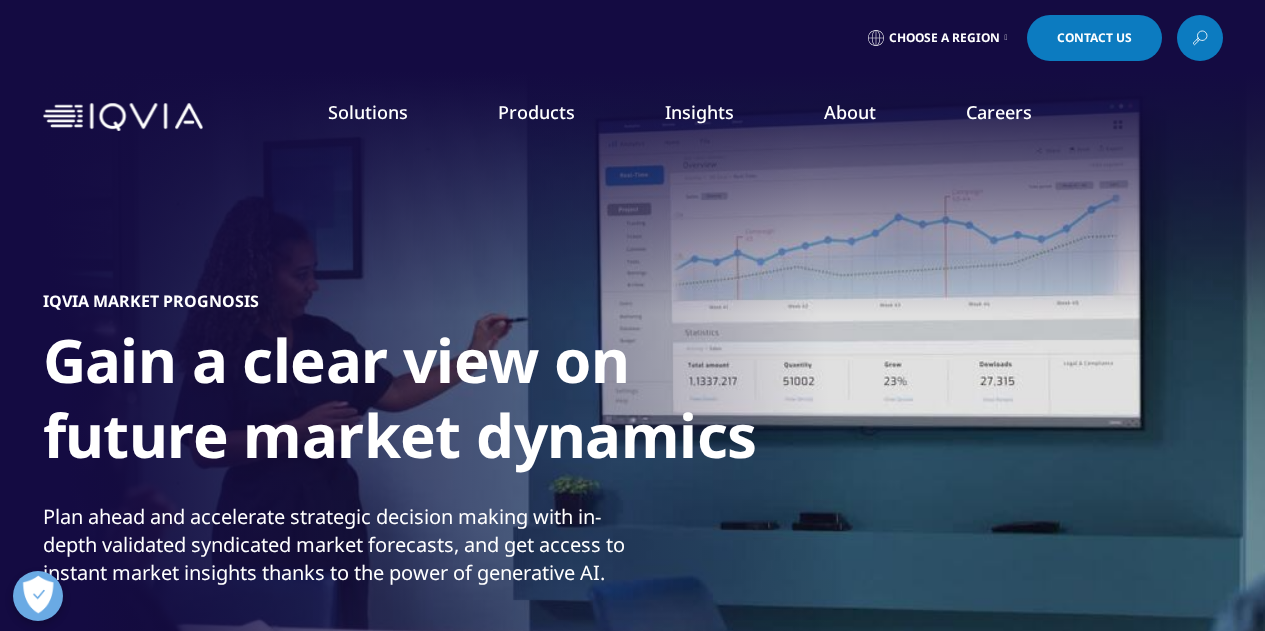 scroll, scrollTop: 0, scrollLeft: 0, axis: both 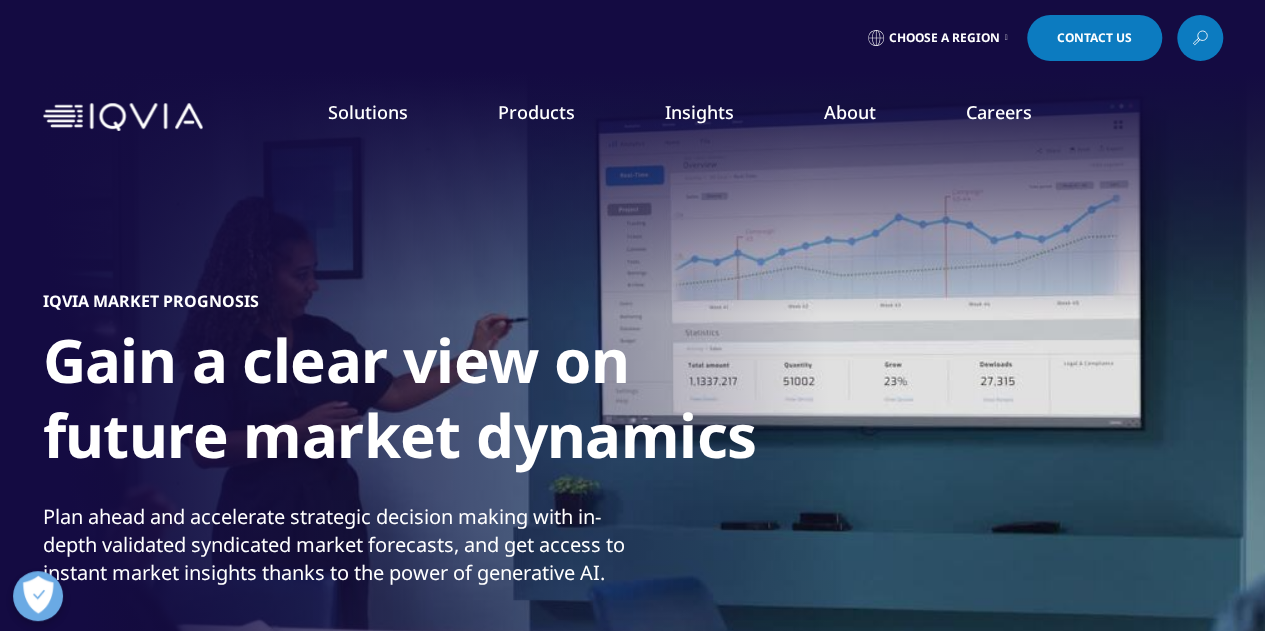 click at bounding box center (1006, 38) 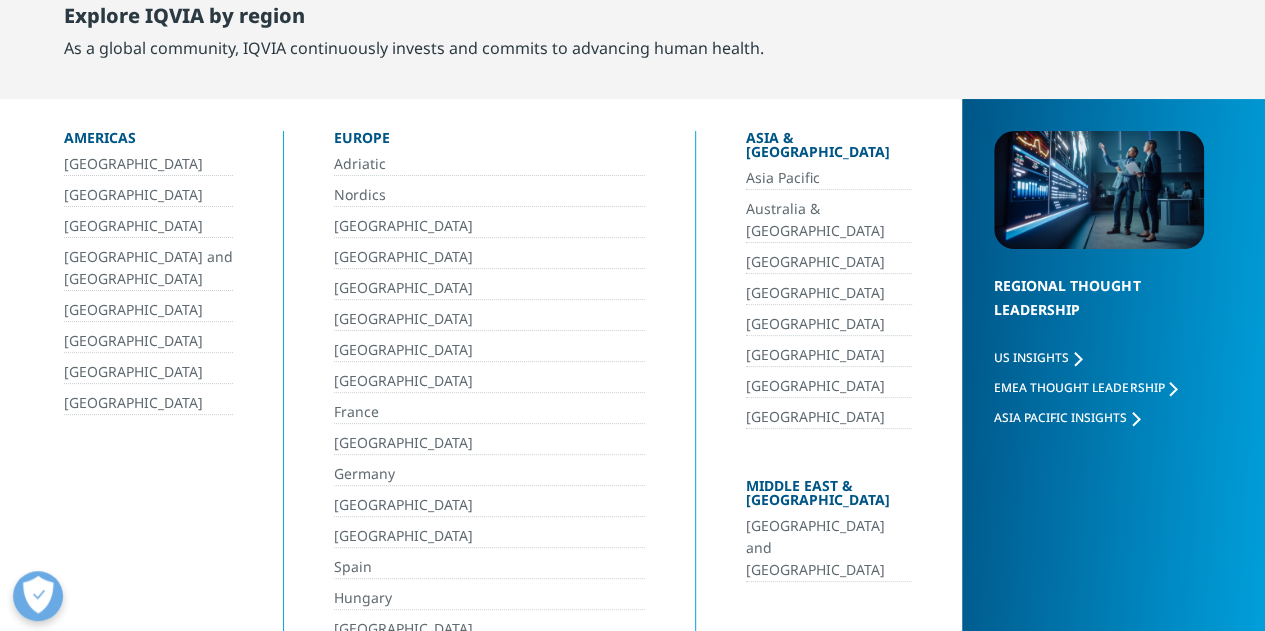 scroll, scrollTop: 0, scrollLeft: 0, axis: both 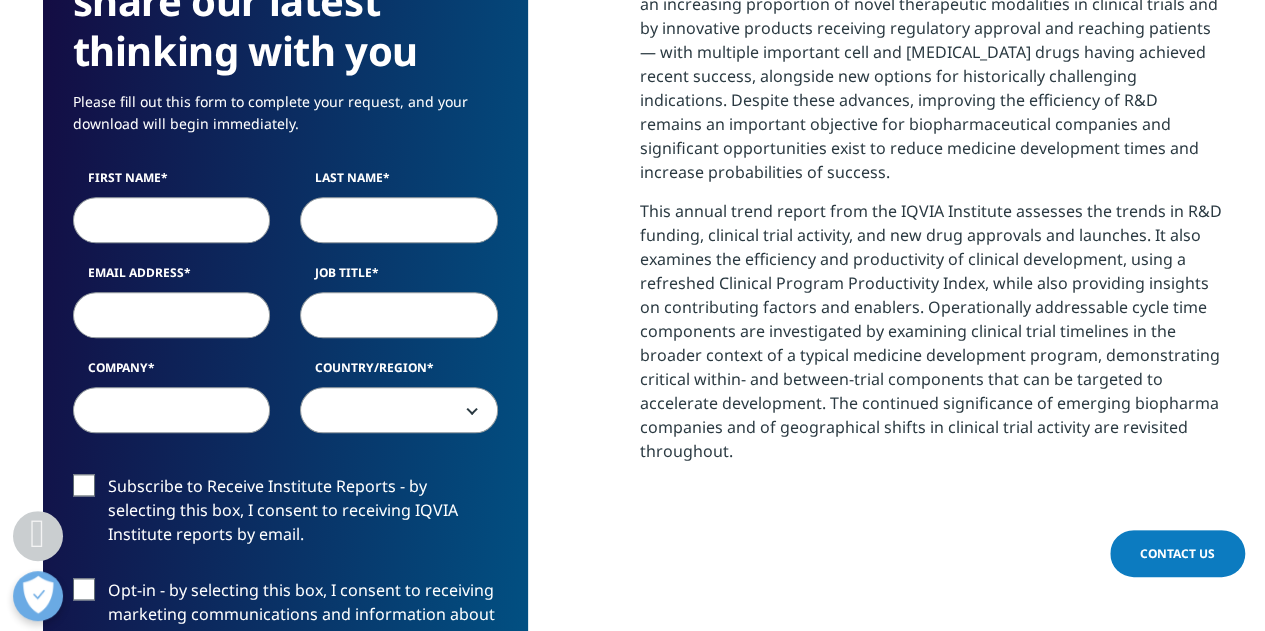 click on "First Name" at bounding box center (172, 220) 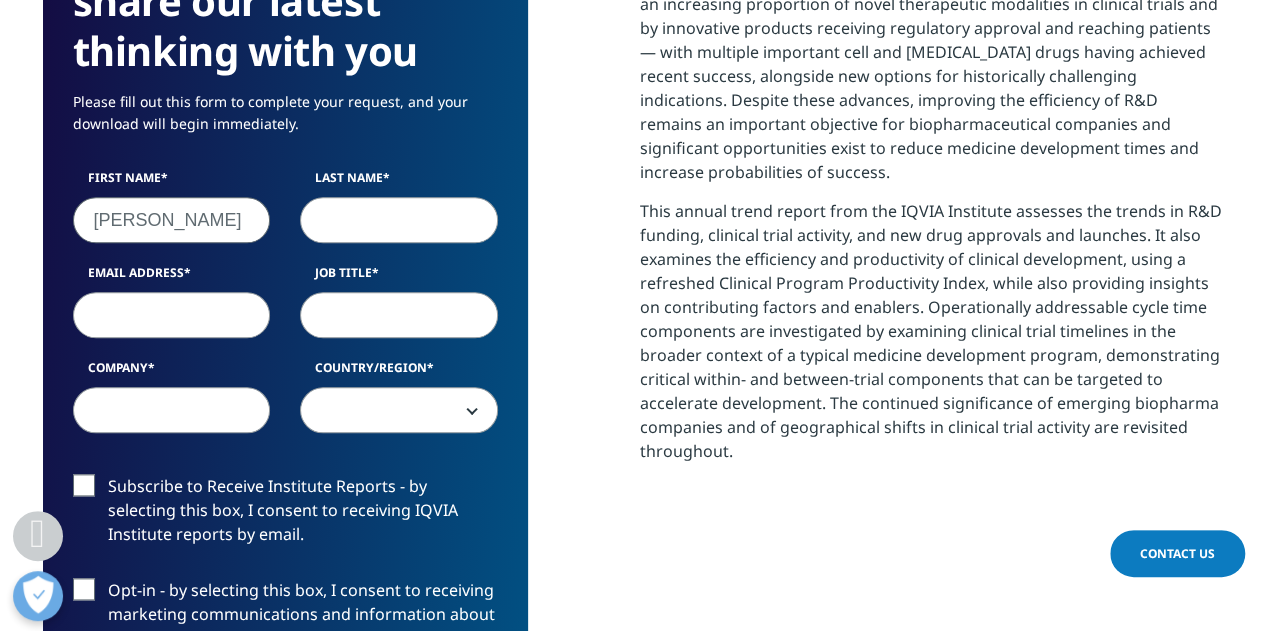 type on "Amarilis" 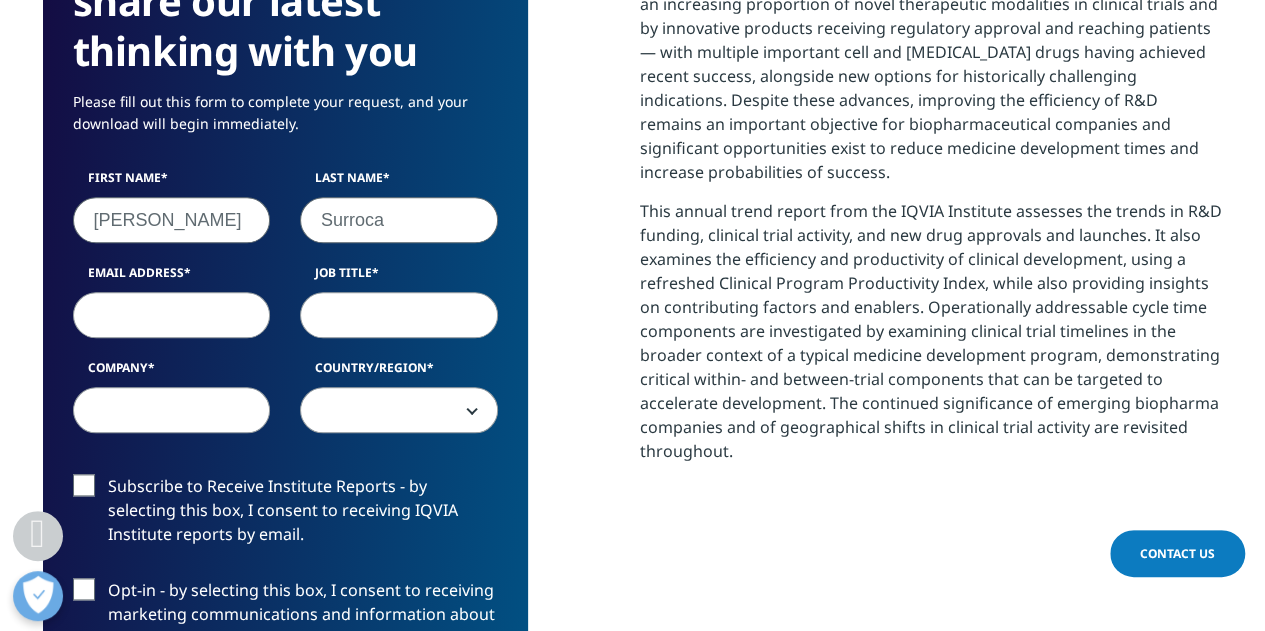 type on "Surroca" 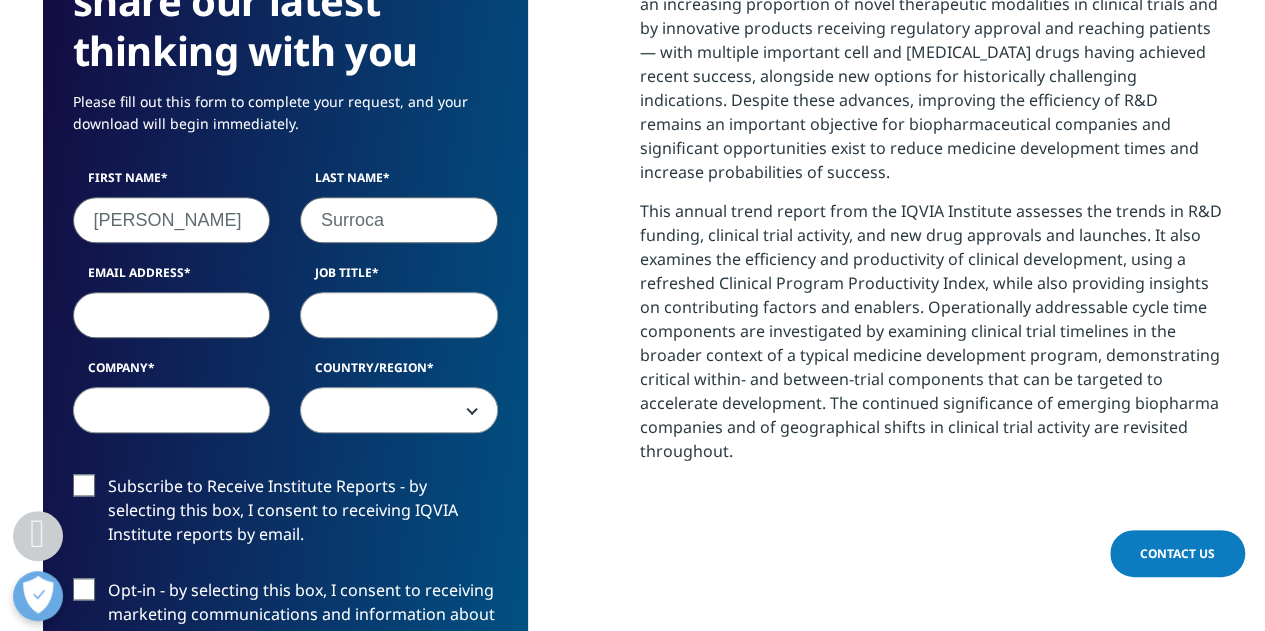 click on "Email Address" at bounding box center (172, 315) 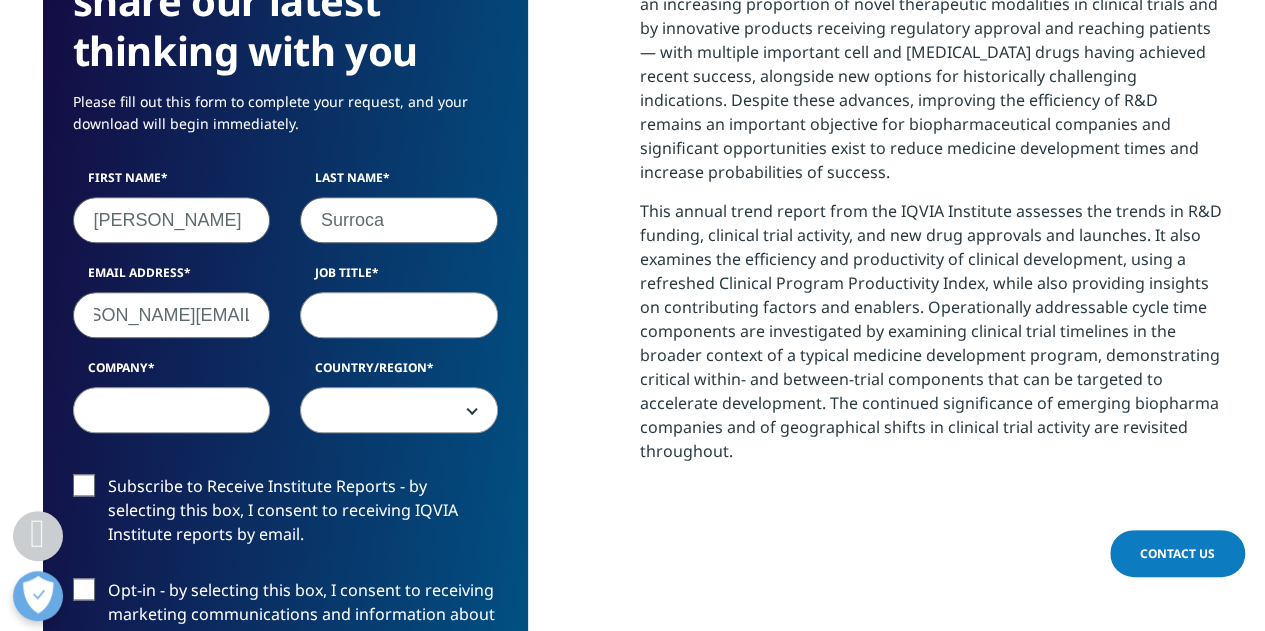 scroll, scrollTop: 0, scrollLeft: 61, axis: horizontal 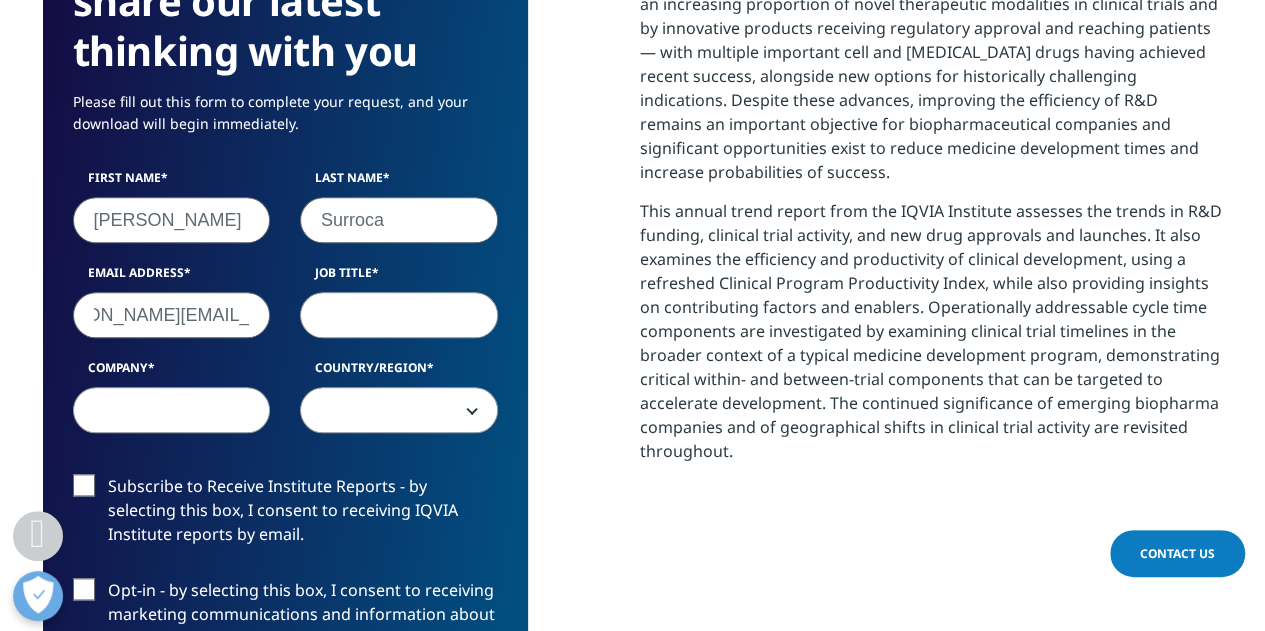 type on "amarilis.surroca@msd.com" 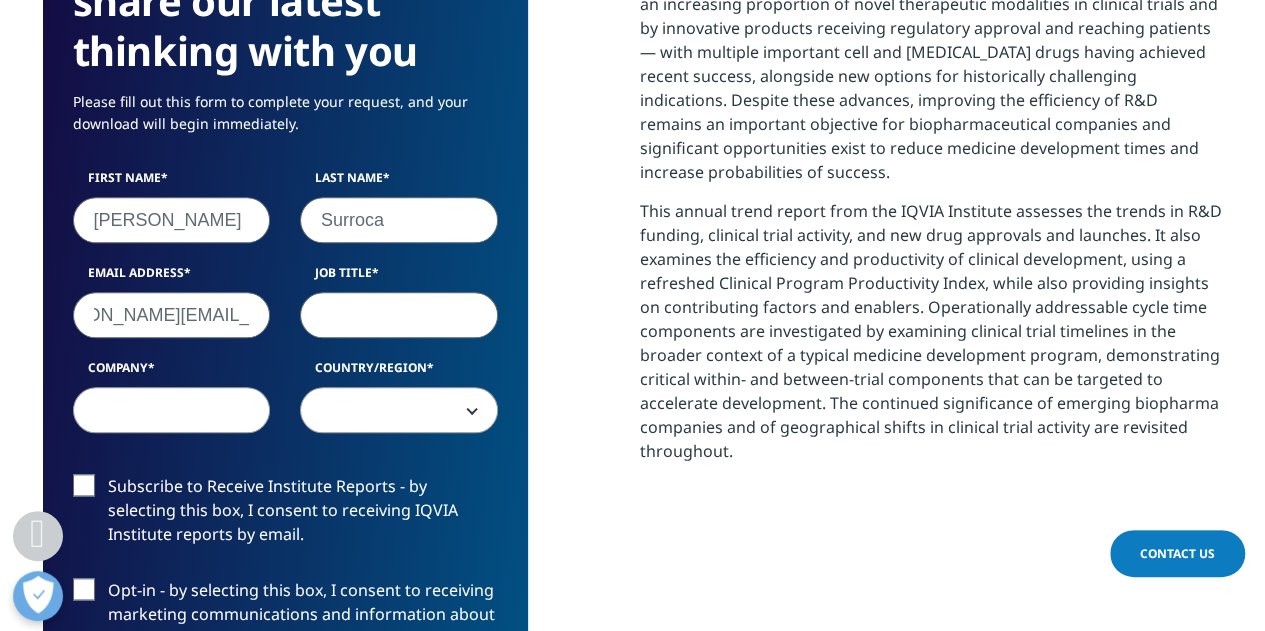 scroll, scrollTop: 0, scrollLeft: 0, axis: both 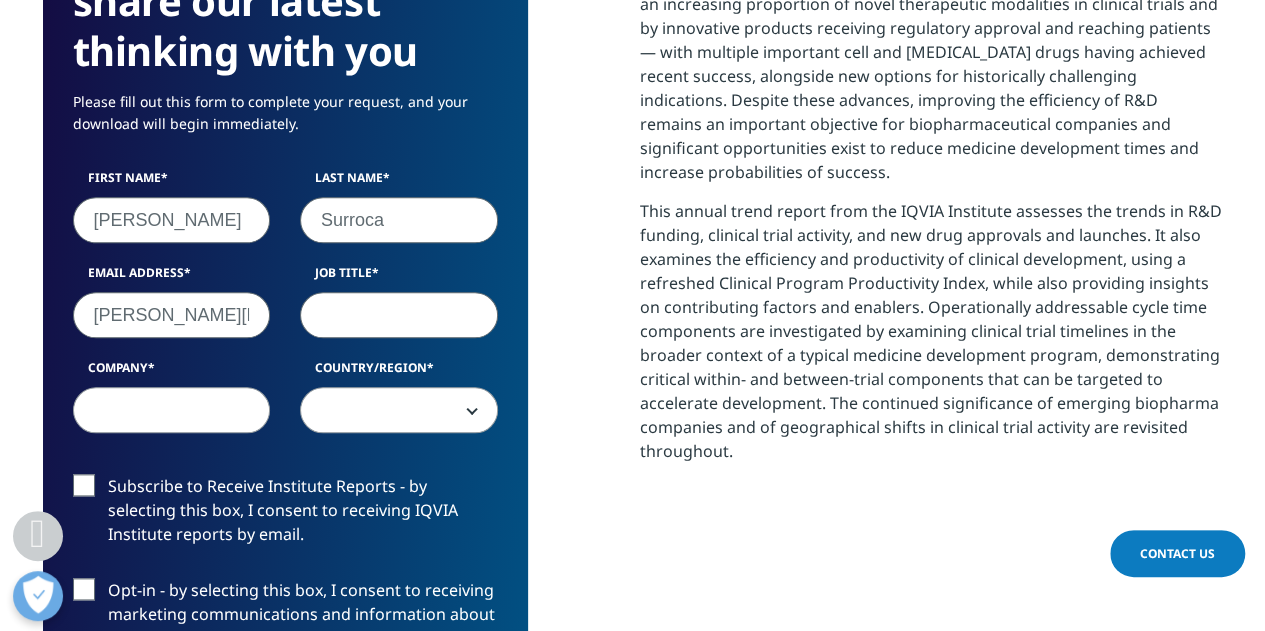 click on "Job Title" at bounding box center (399, 315) 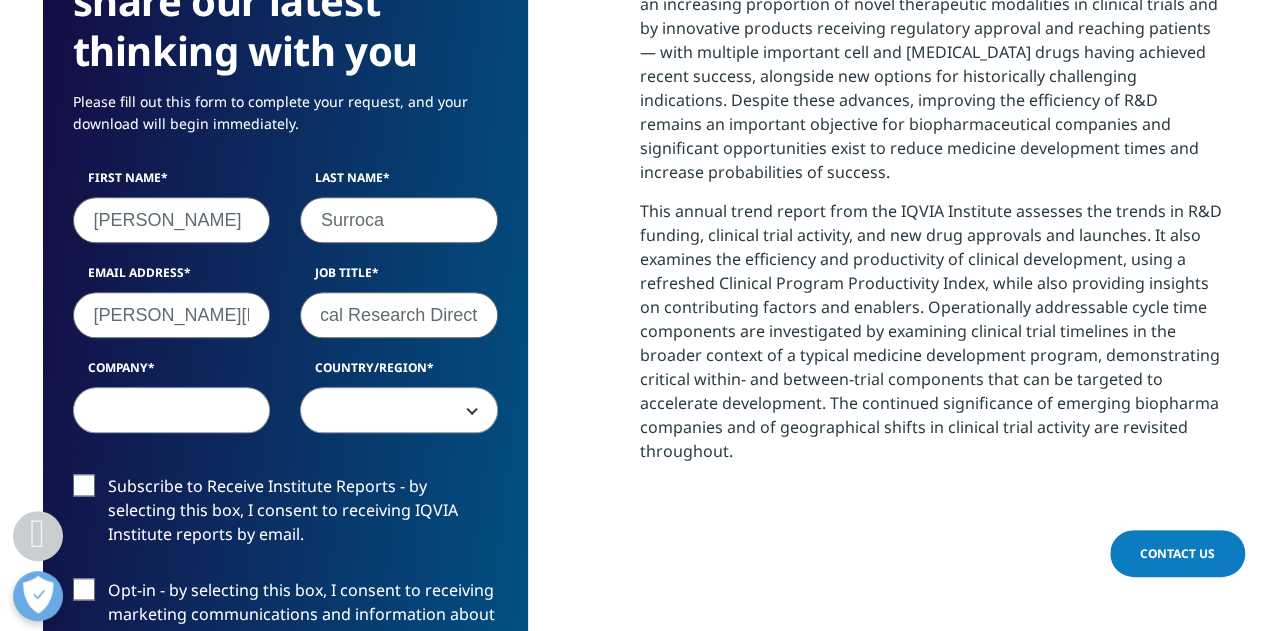 scroll, scrollTop: 0, scrollLeft: 52, axis: horizontal 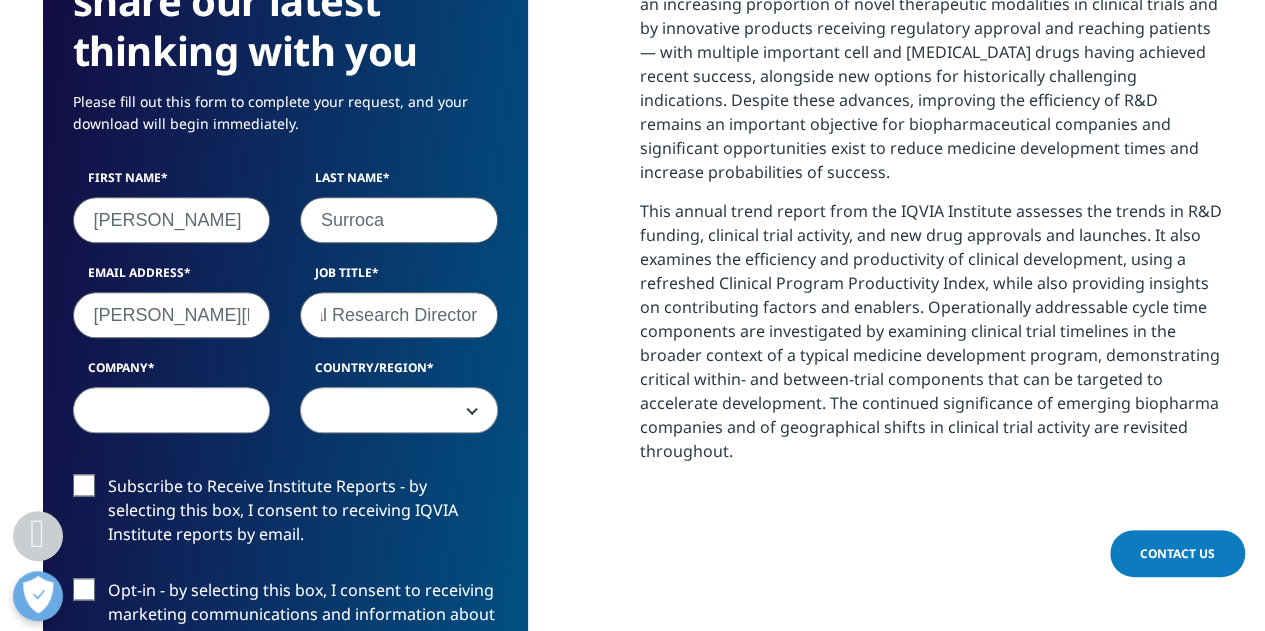 type on "Clinical Research Director" 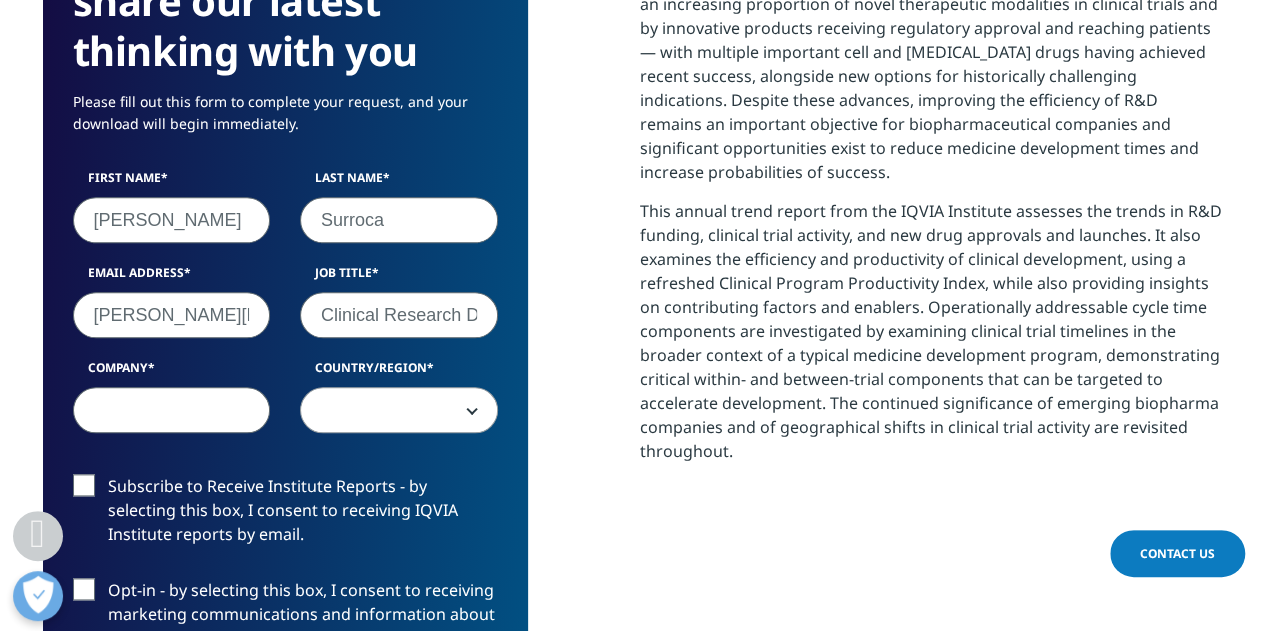 click on "Company" at bounding box center (172, 410) 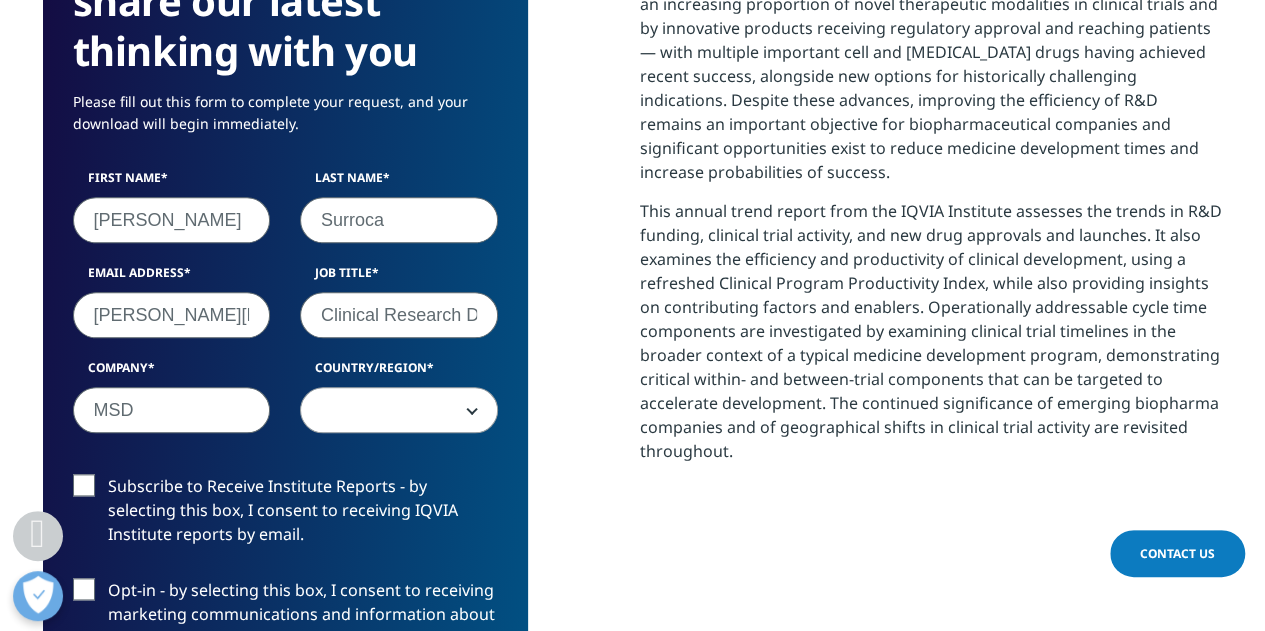 type on "MSD" 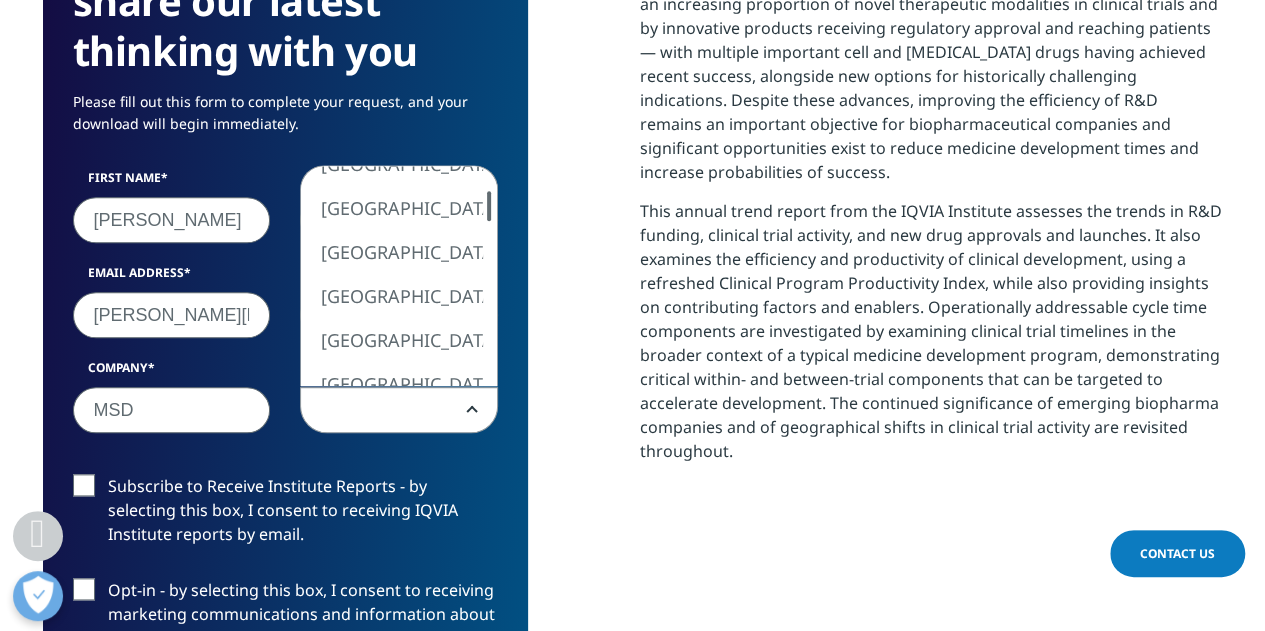 click at bounding box center [489, 206] 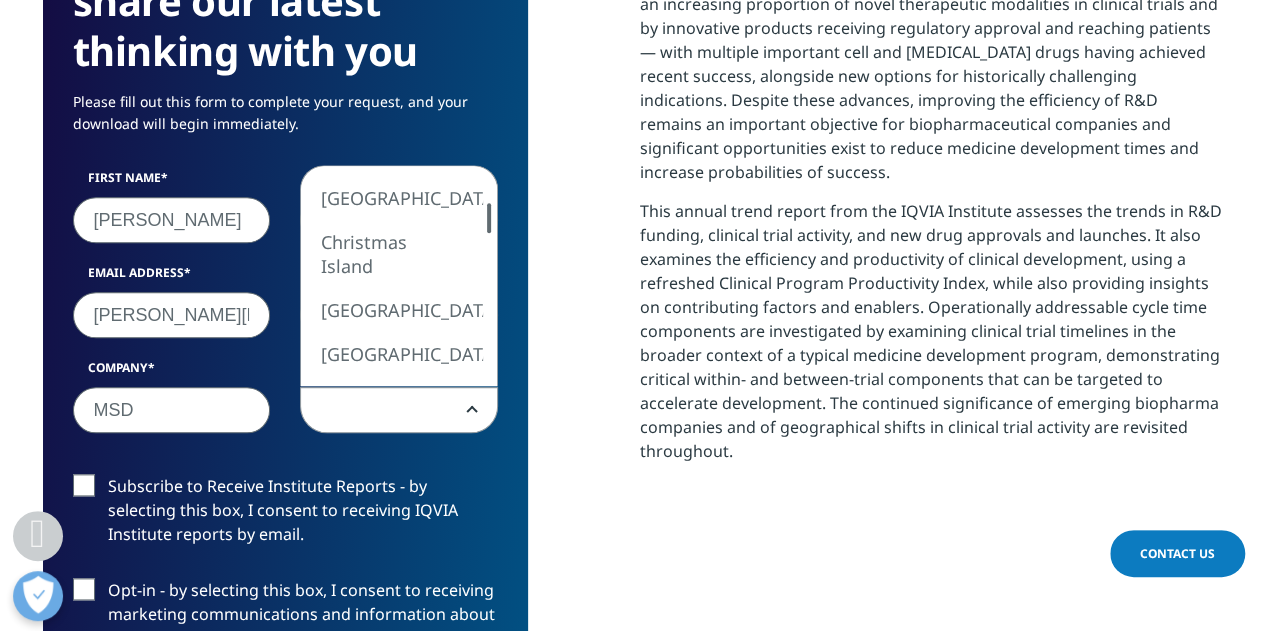 click at bounding box center (489, 218) 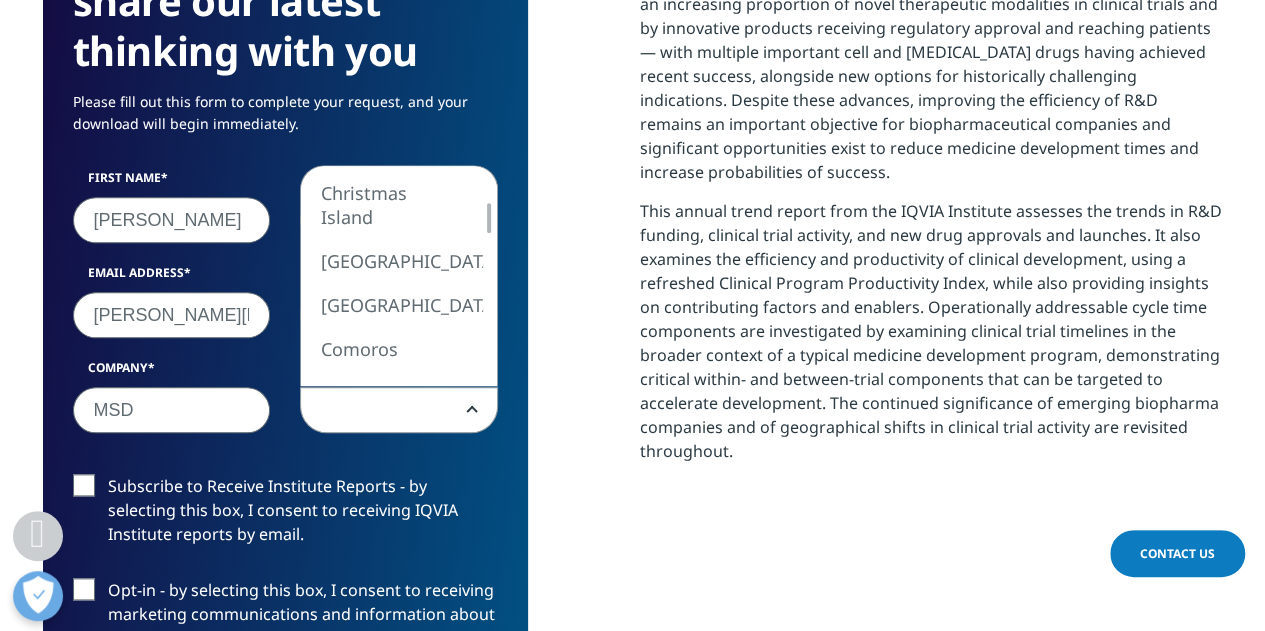 select on "Chile" 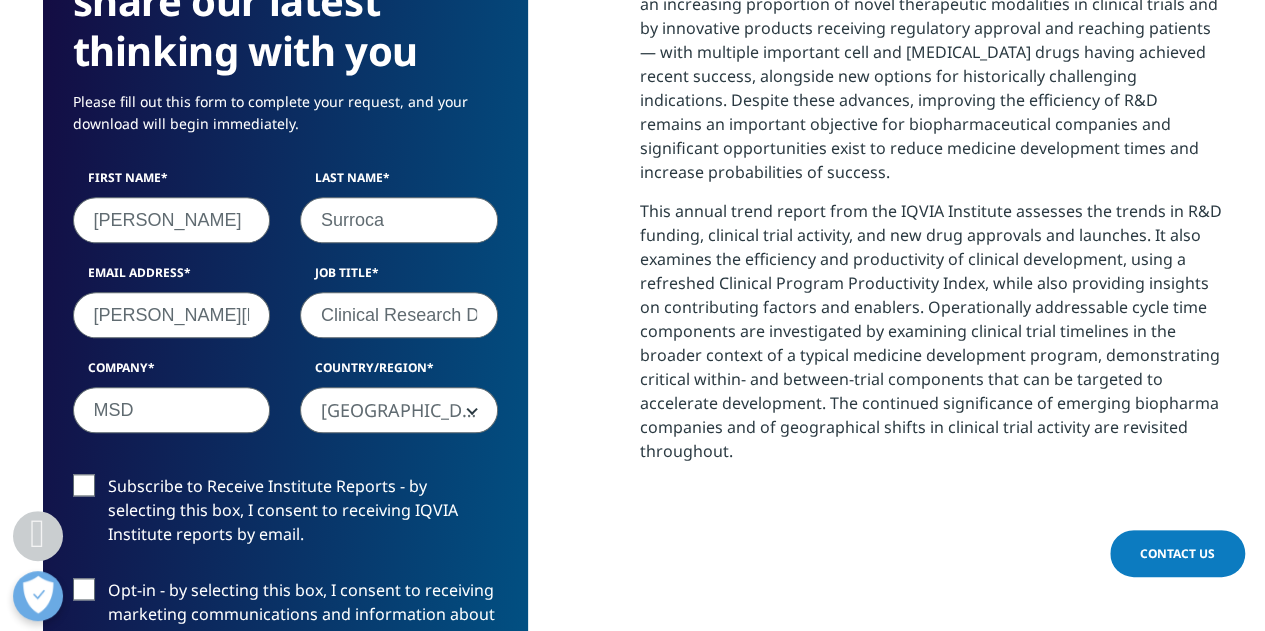 click on "Subscribe to Receive Institute Reports - by selecting this box, I consent to receiving IQVIA Institute reports by email." at bounding box center (285, 515) 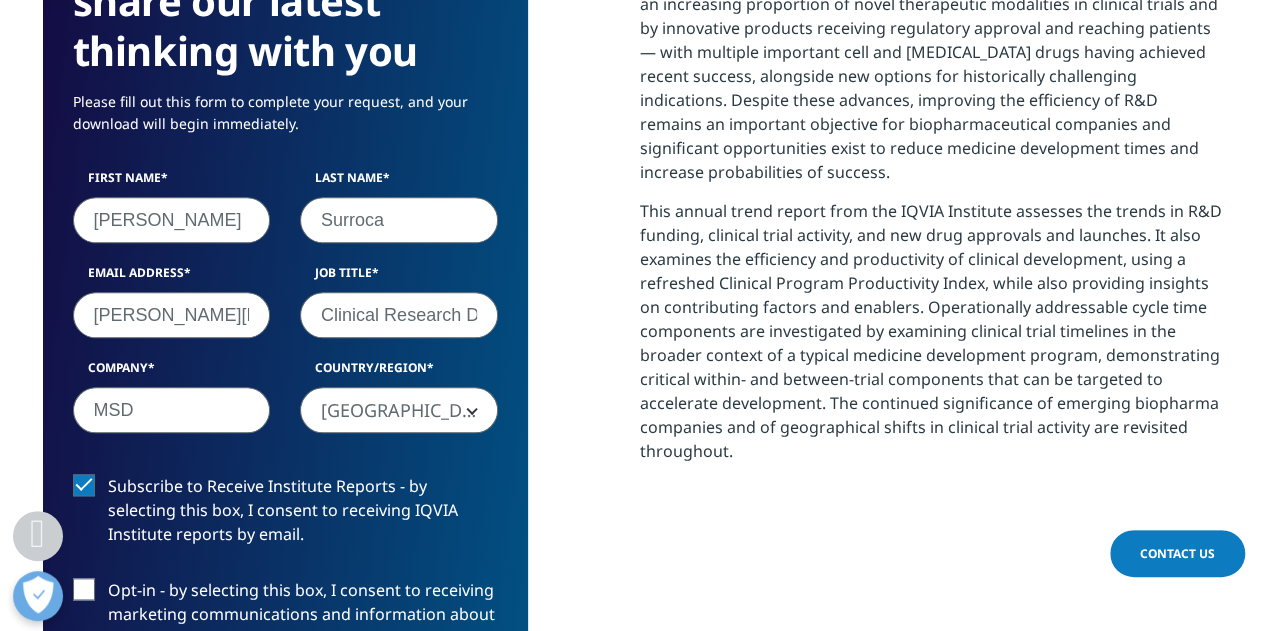 click on "Opt-in - by selecting this box, I consent to receiving marketing communications and information about IQVIA's offering by email." at bounding box center (285, 619) 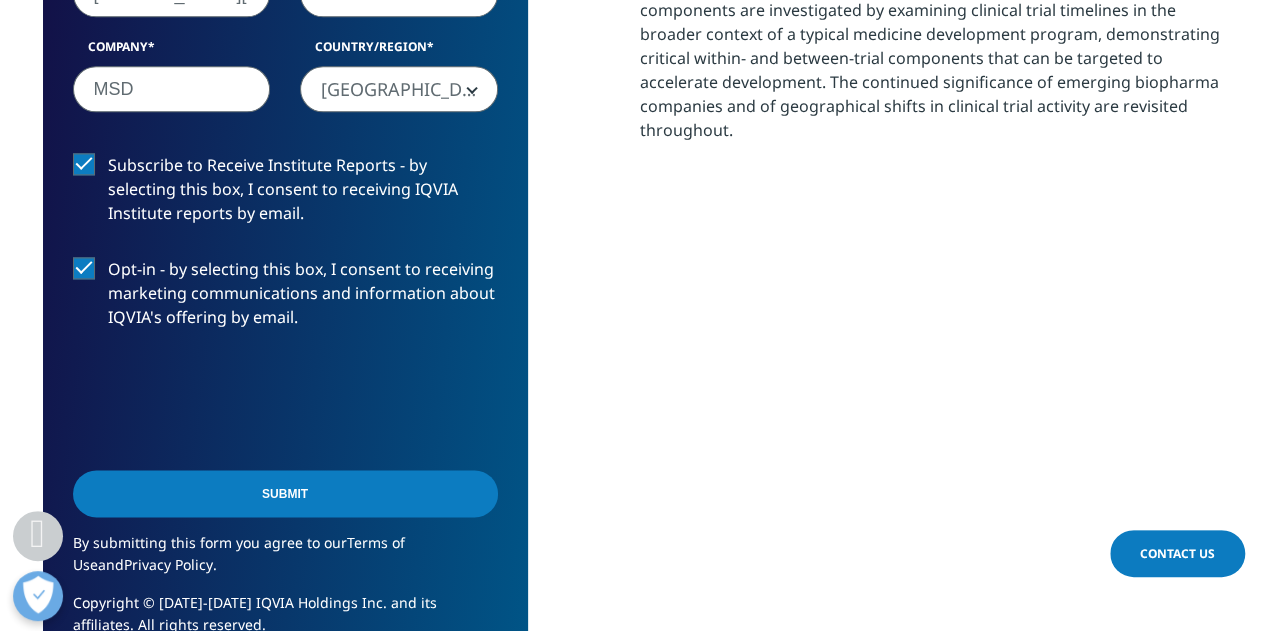 scroll, scrollTop: 1494, scrollLeft: 0, axis: vertical 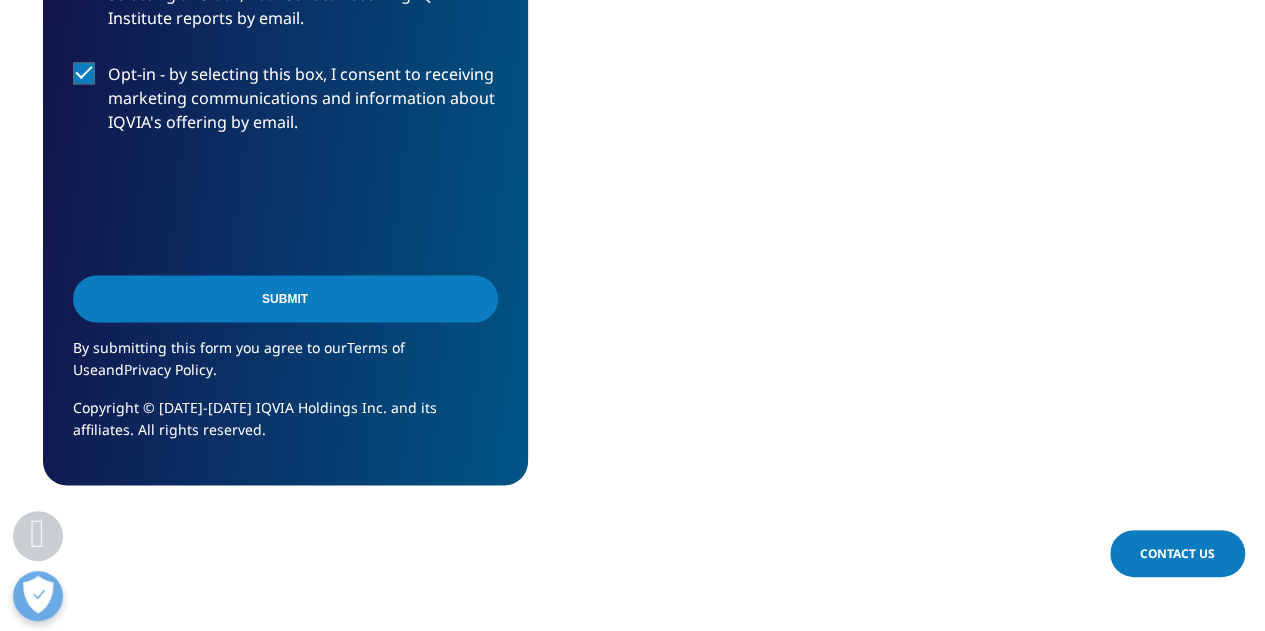 click on "Submit" at bounding box center [285, 298] 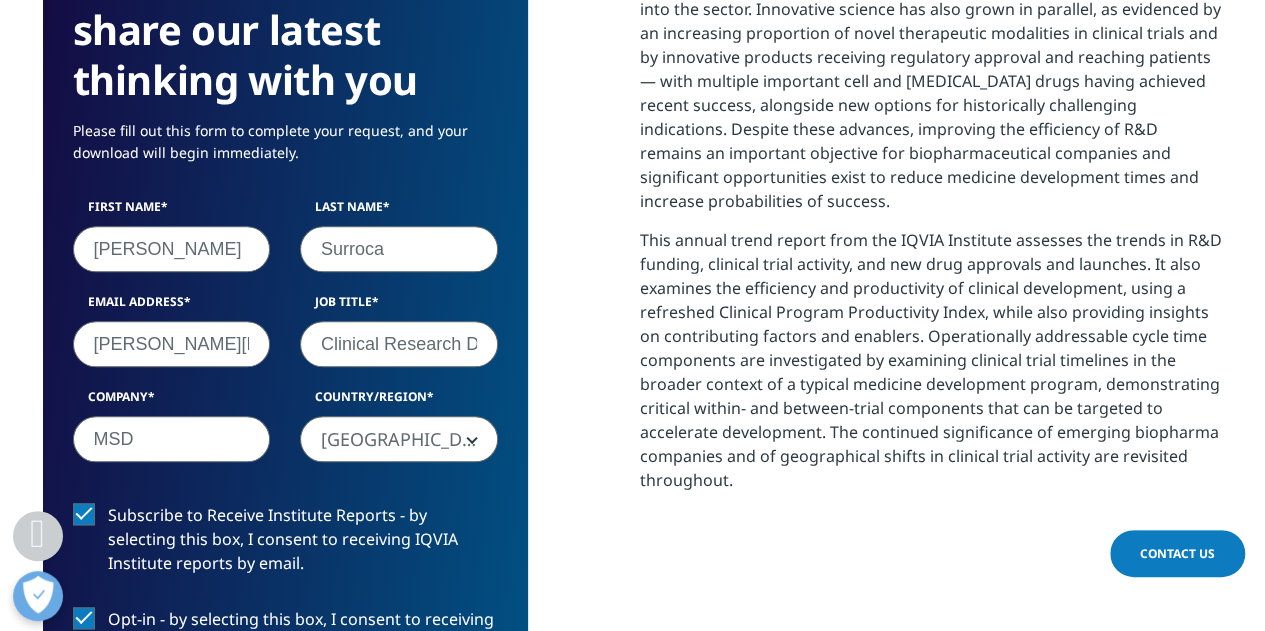 scroll, scrollTop: 904, scrollLeft: 0, axis: vertical 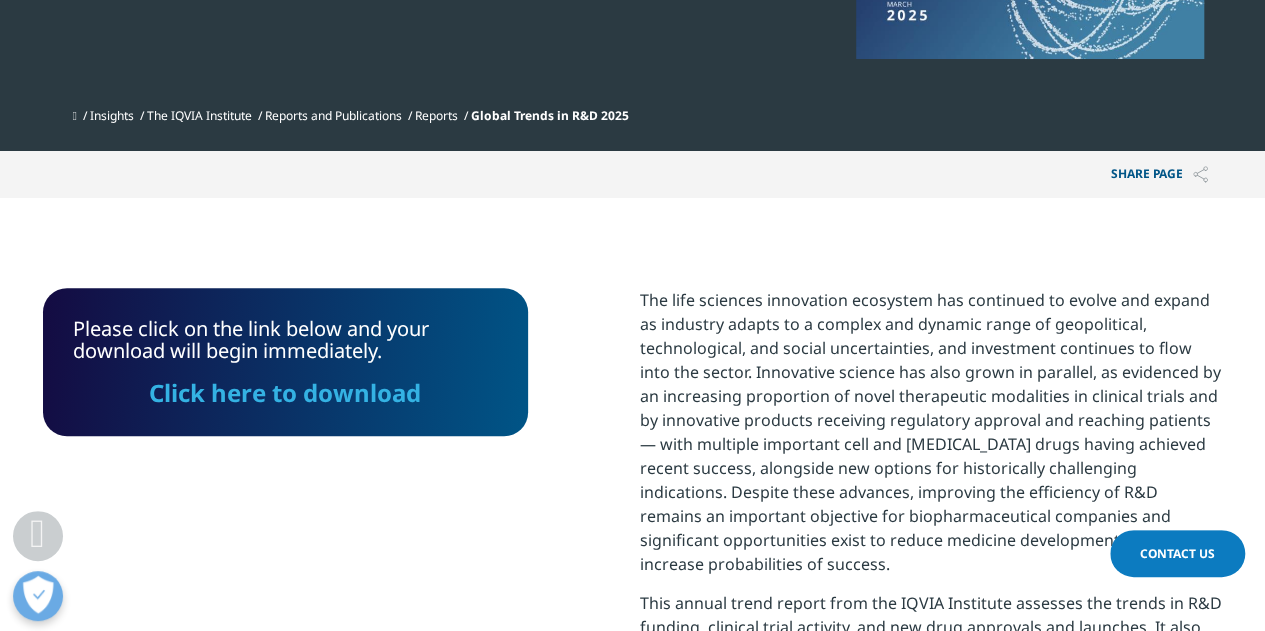click on "Click here to download" at bounding box center [285, 392] 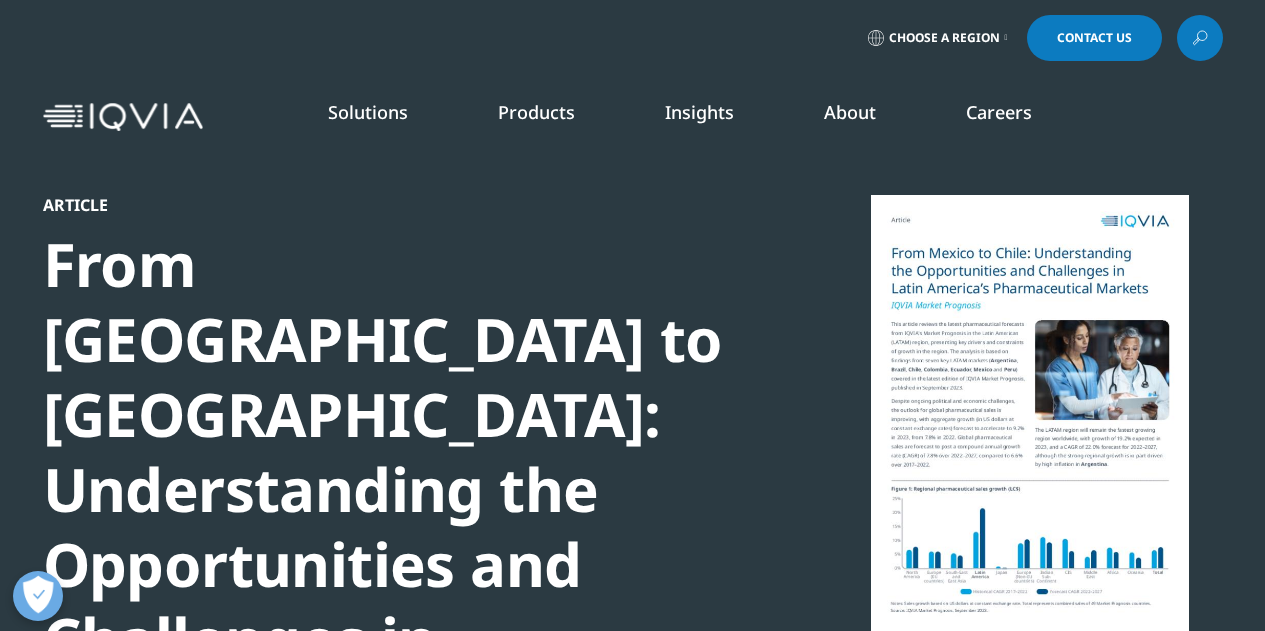 scroll, scrollTop: 0, scrollLeft: 0, axis: both 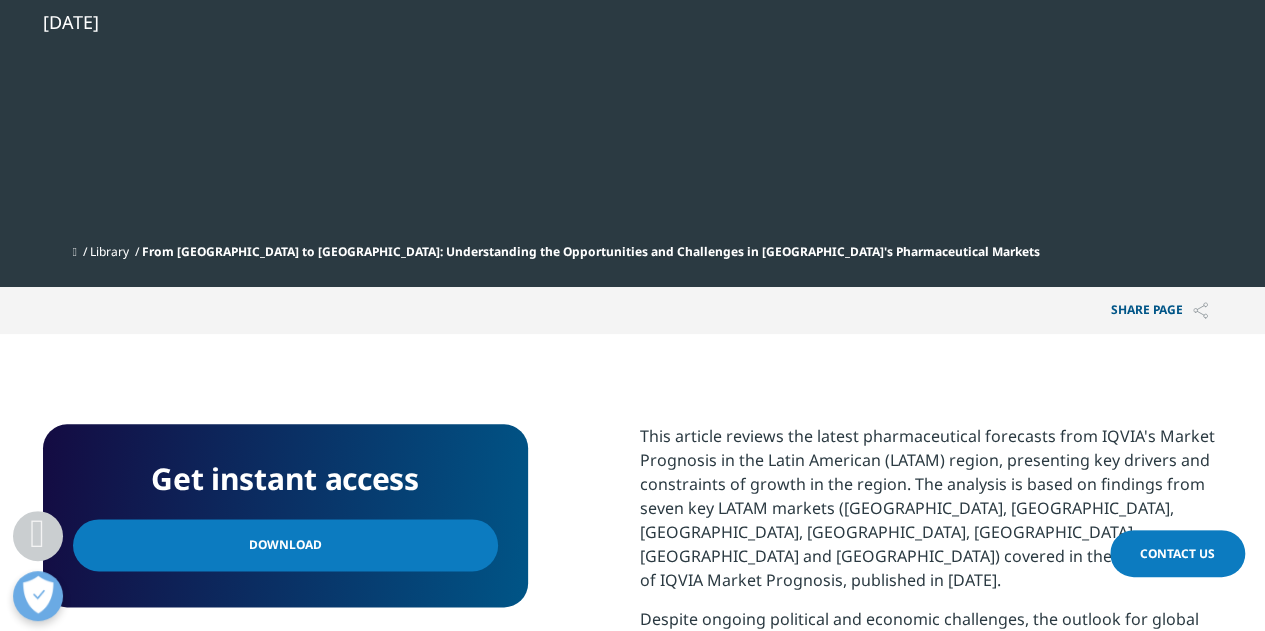 click on "Download" at bounding box center (285, 545) 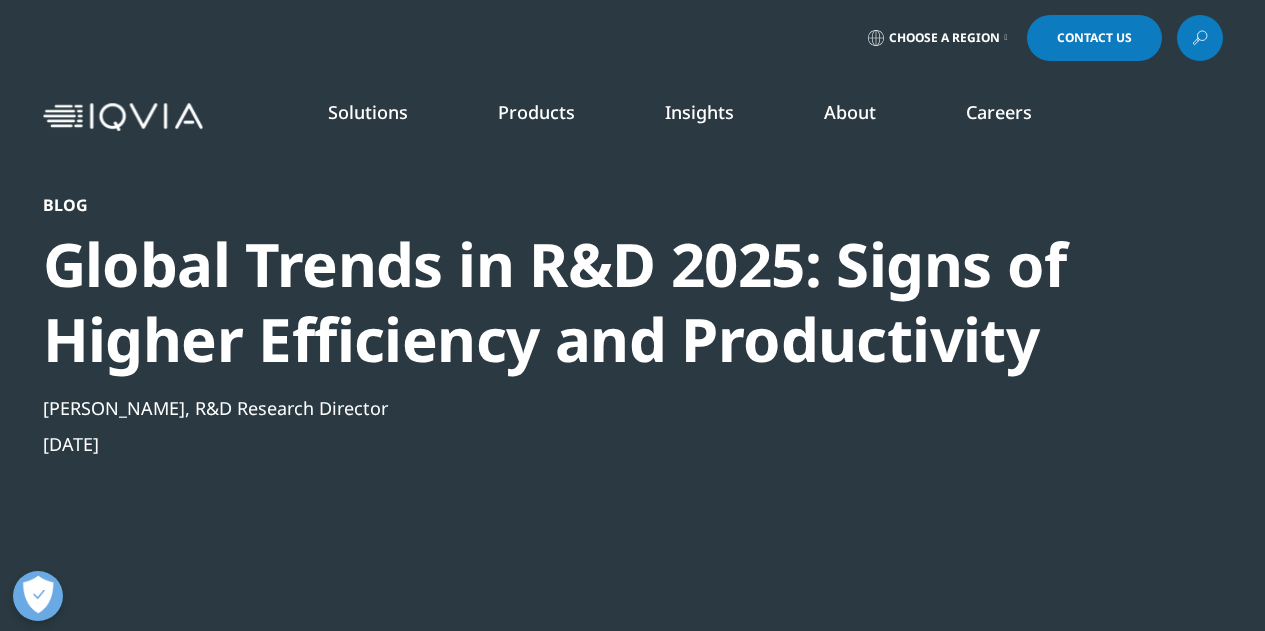 scroll, scrollTop: 0, scrollLeft: 0, axis: both 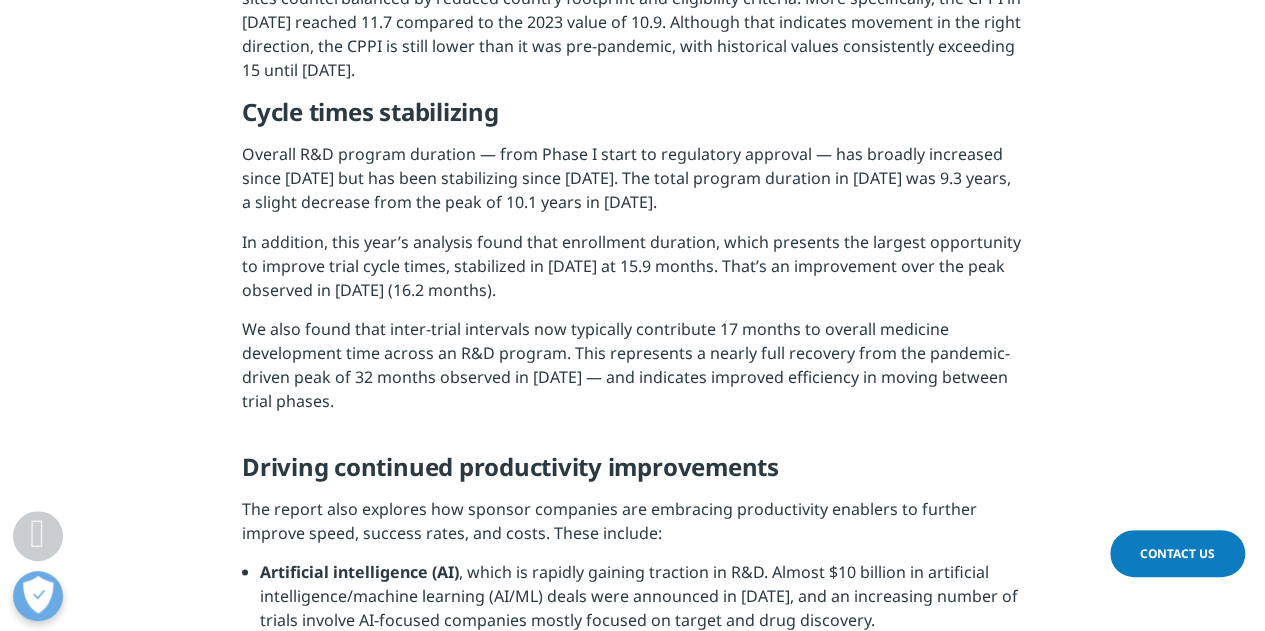 drag, startPoint x: 1270, startPoint y: 48, endPoint x: 1279, endPoint y: 224, distance: 176.22997 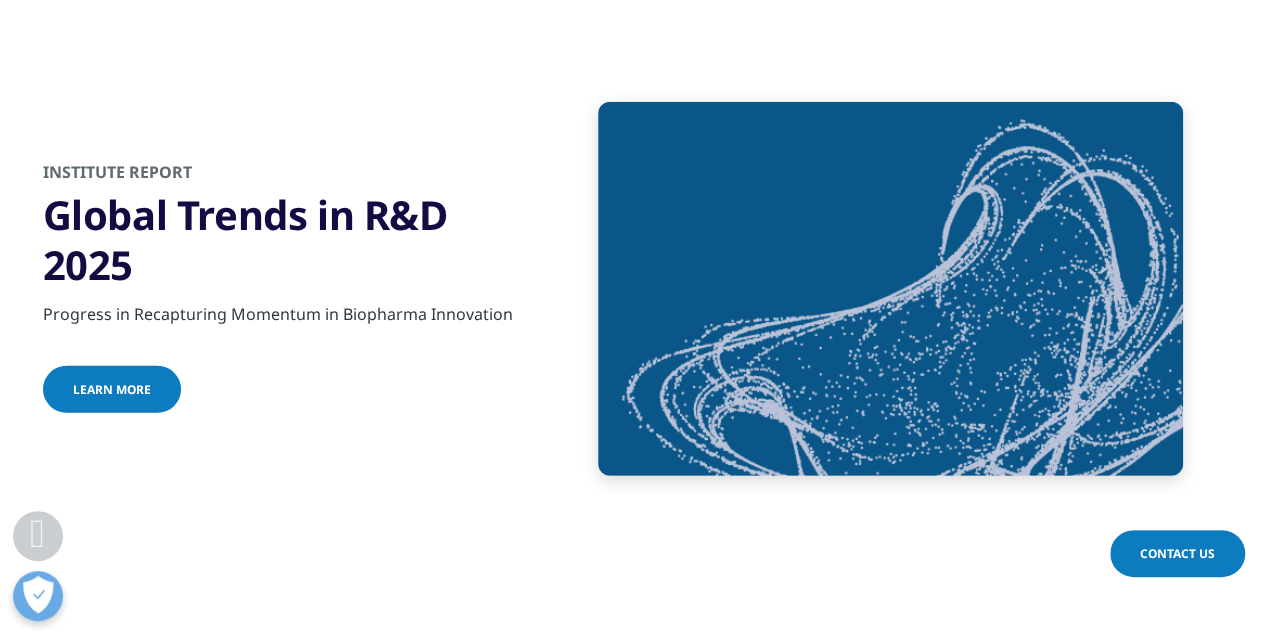 scroll, scrollTop: 2762, scrollLeft: 0, axis: vertical 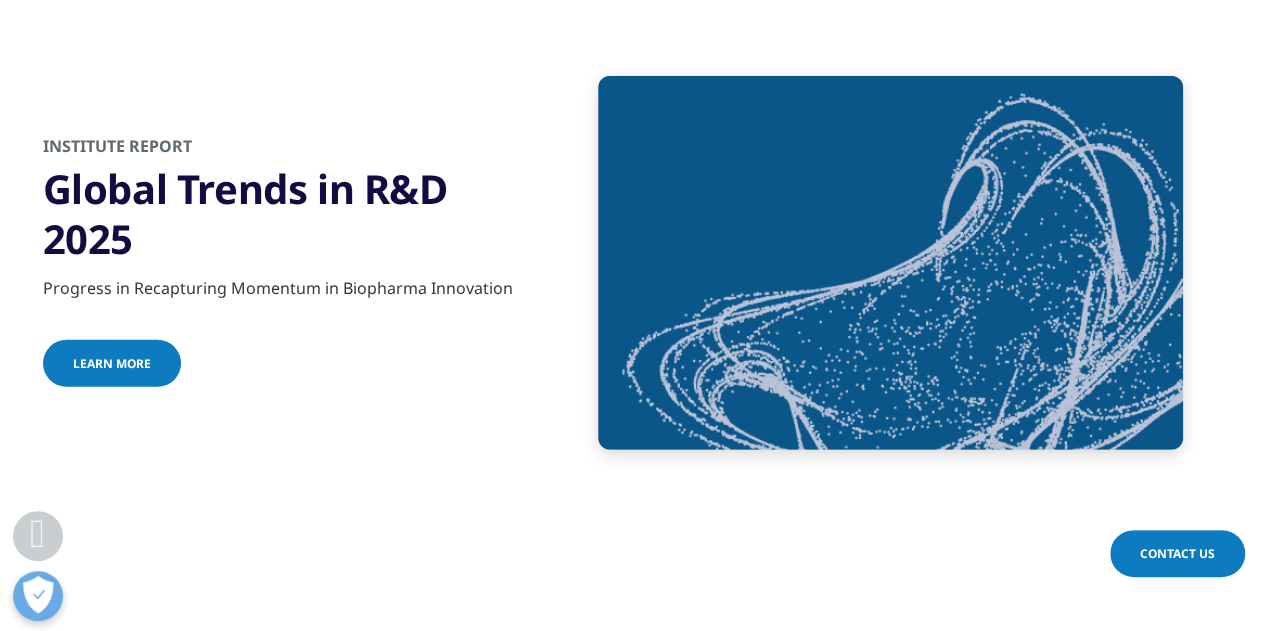 click on "Learn more" at bounding box center [112, 363] 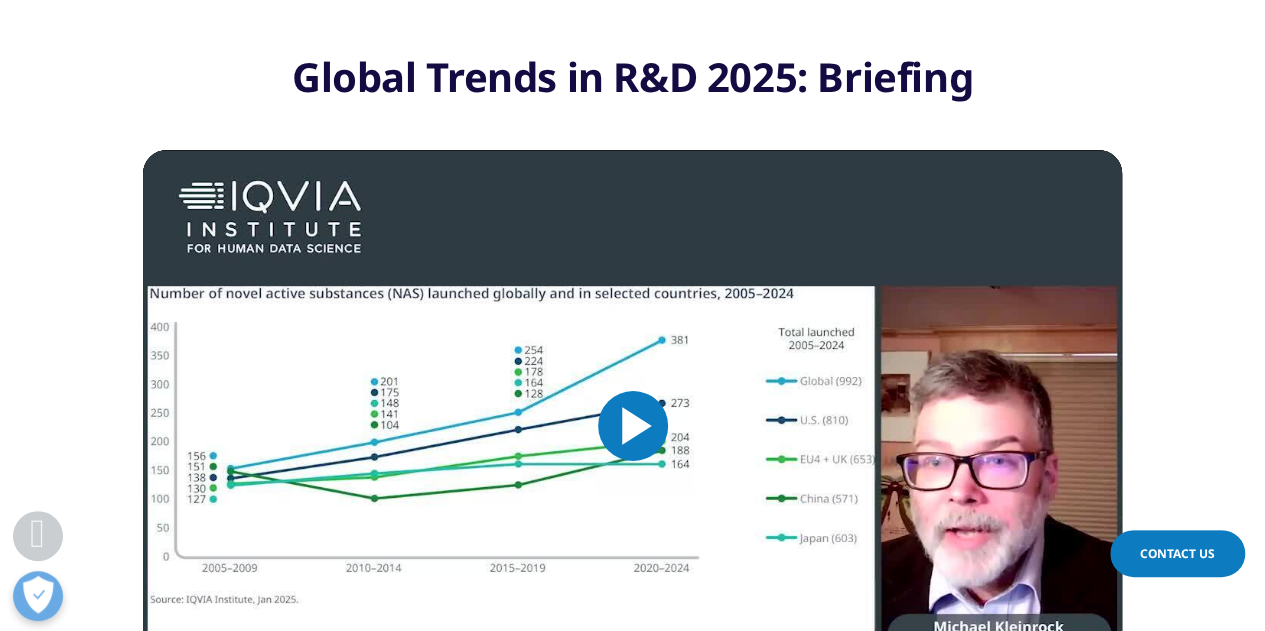scroll, scrollTop: 3308, scrollLeft: 0, axis: vertical 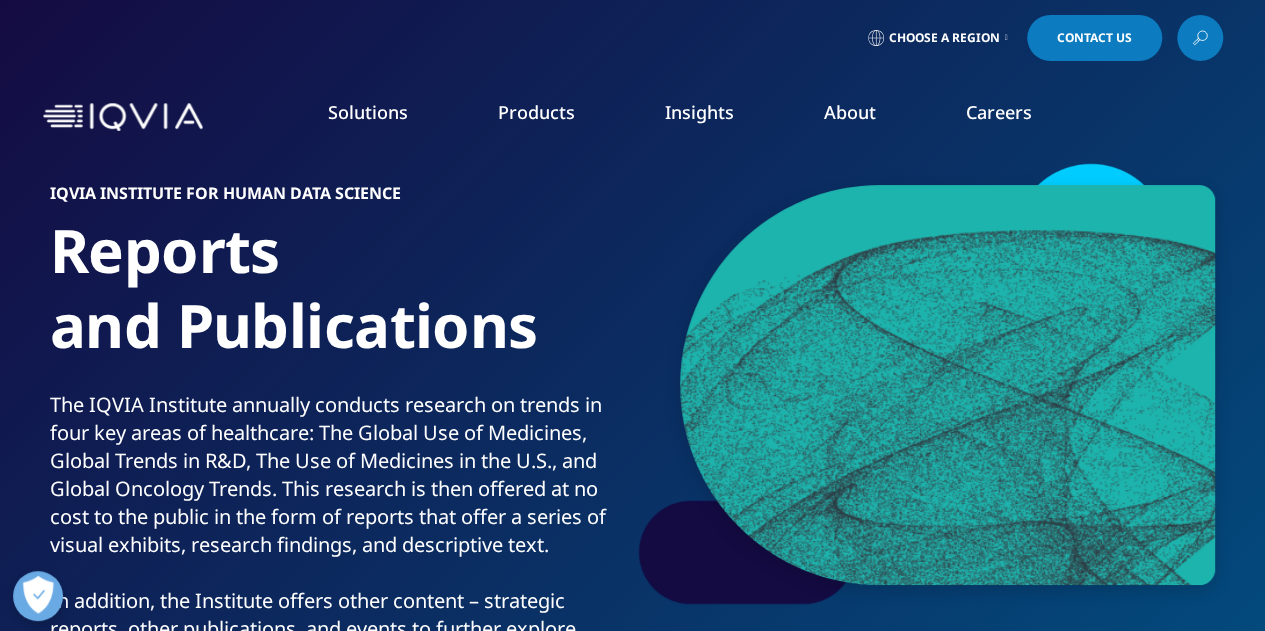 click 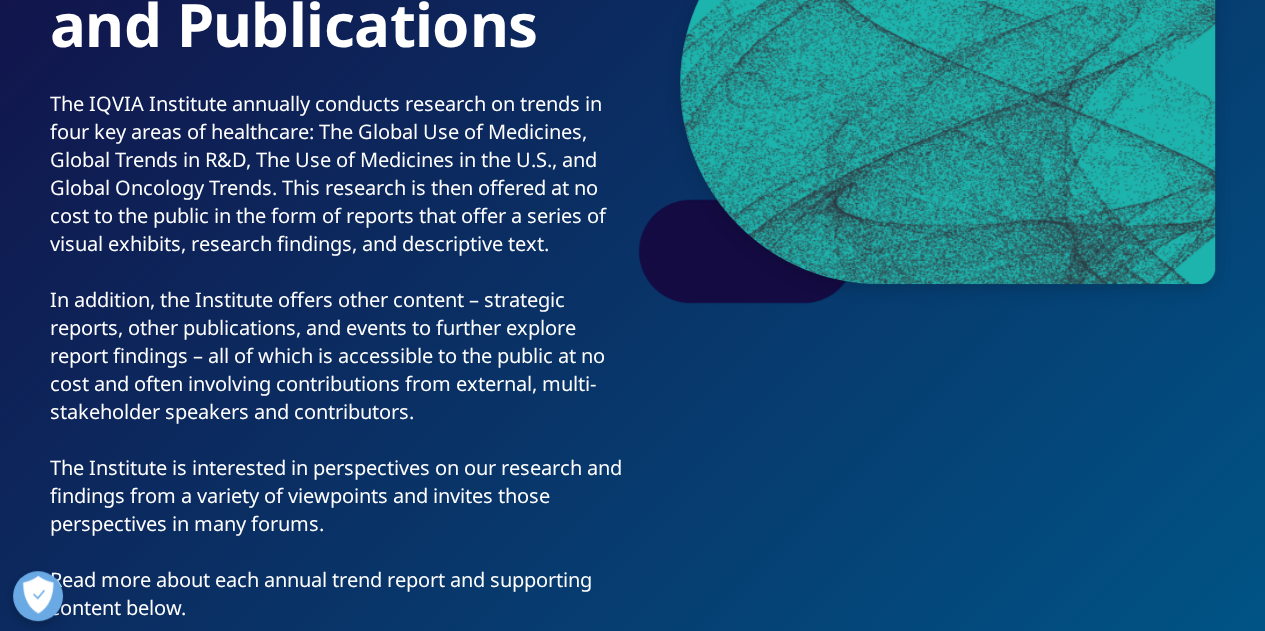 scroll, scrollTop: 0, scrollLeft: 0, axis: both 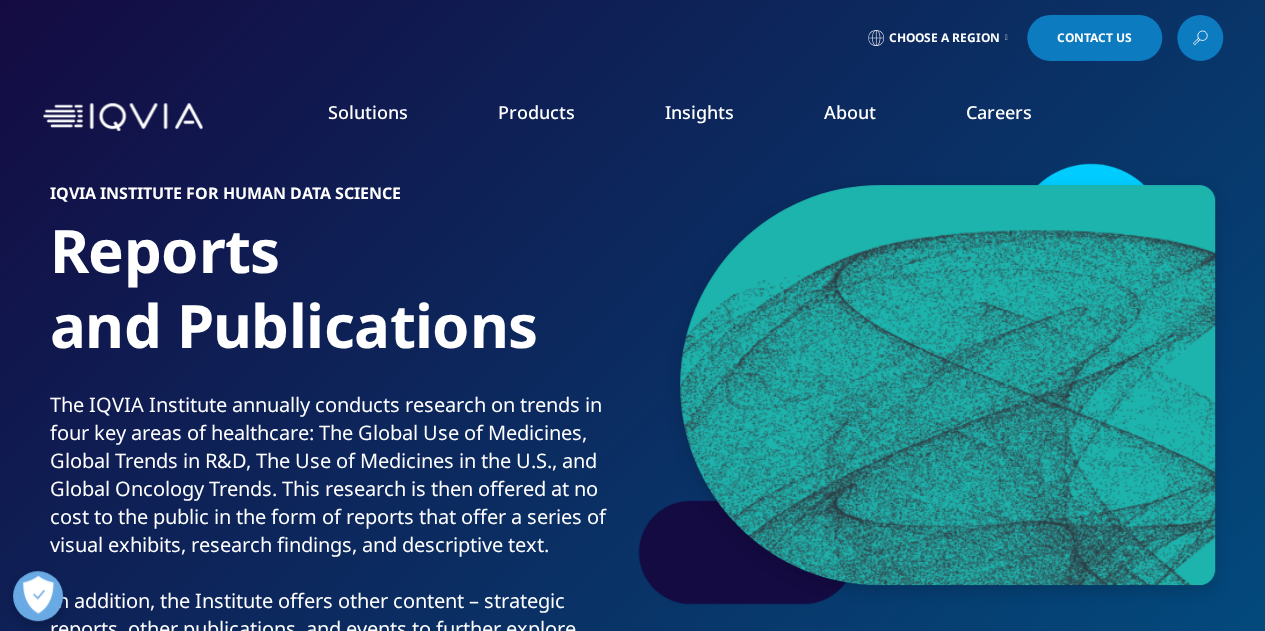 click at bounding box center (1200, 38) 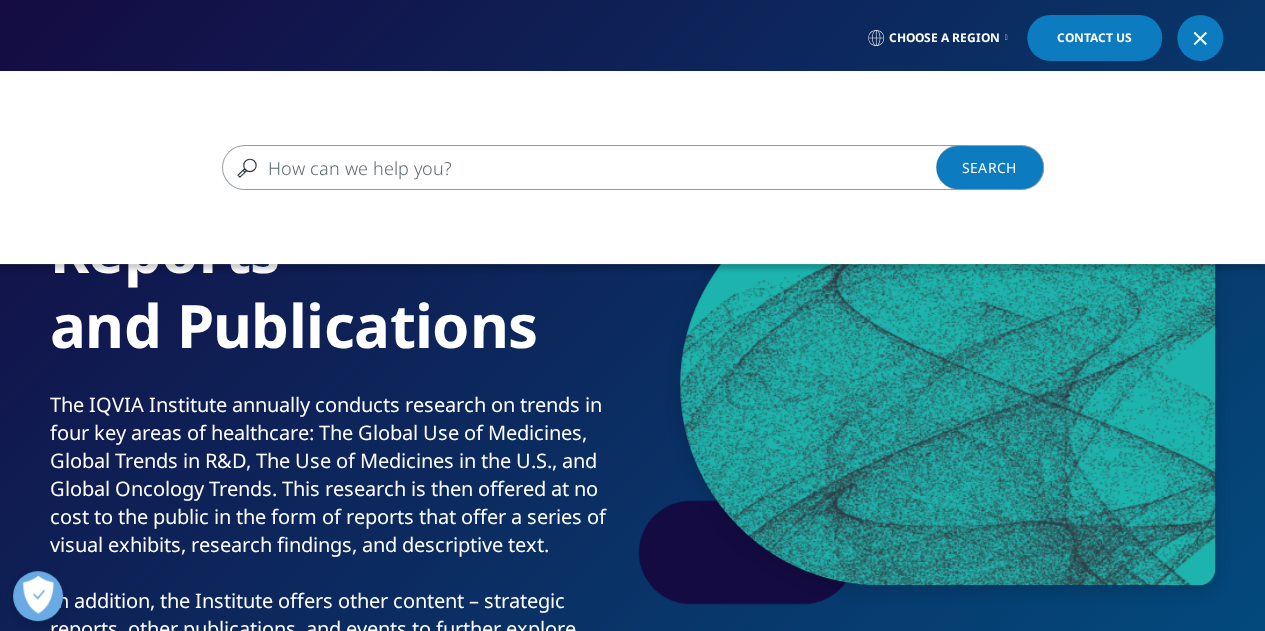 click on "Clear Search Loading" at bounding box center (632, 167) 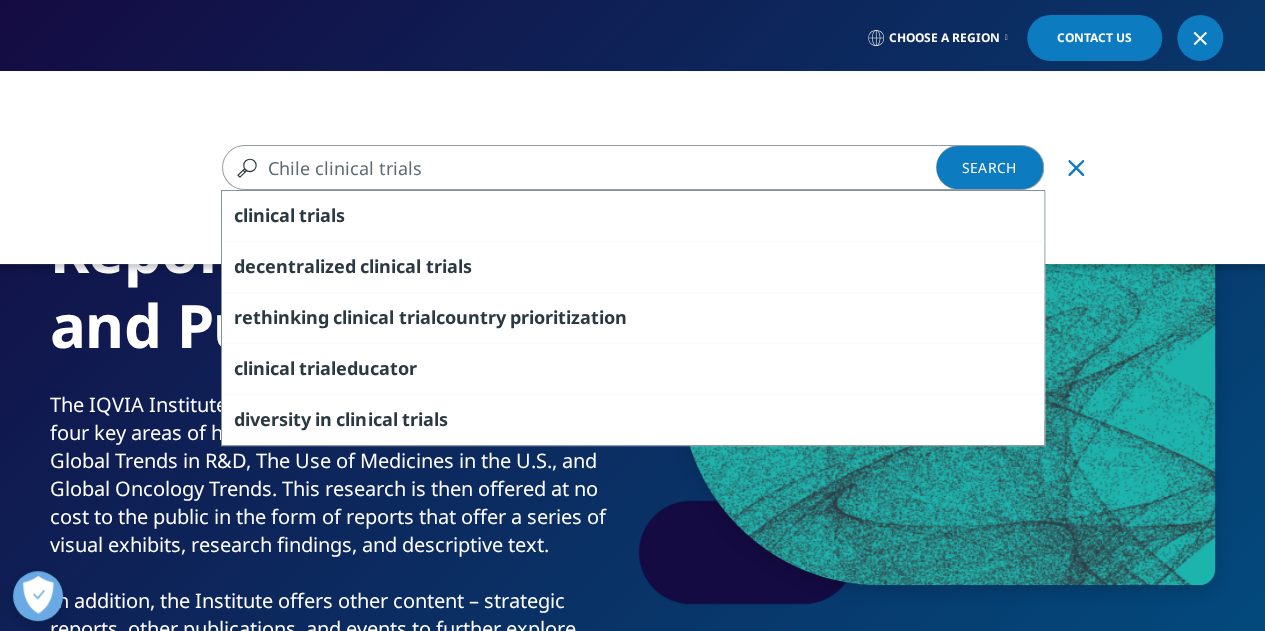 type on "Chile clinical trials" 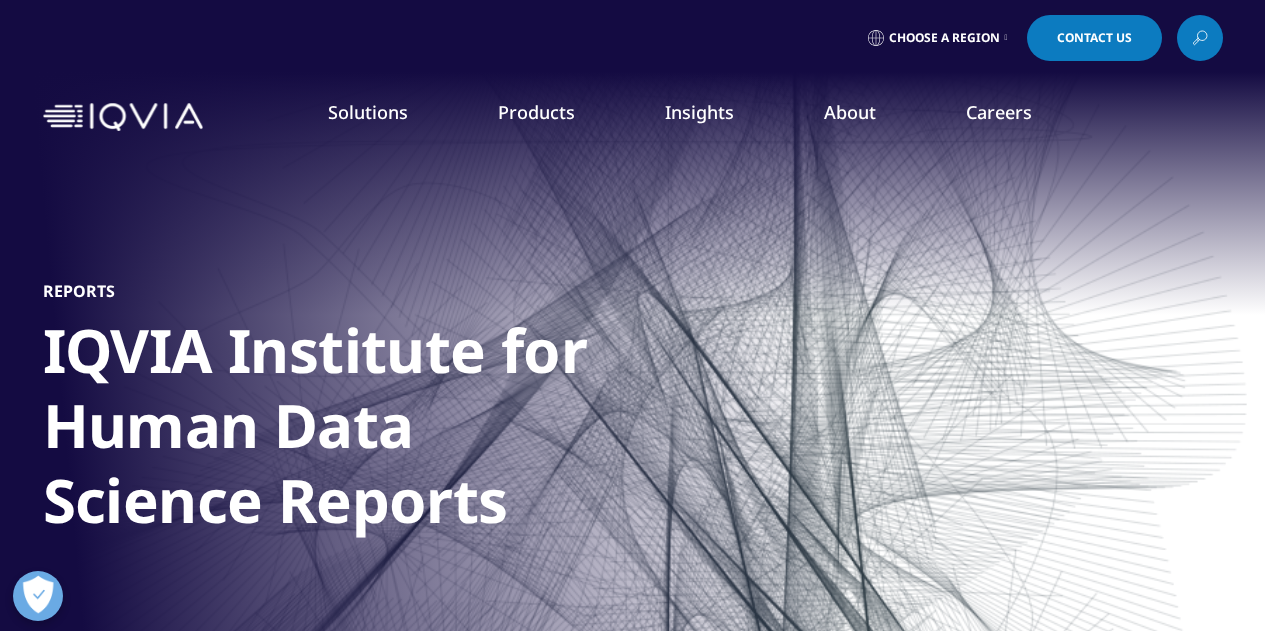 scroll, scrollTop: 0, scrollLeft: 0, axis: both 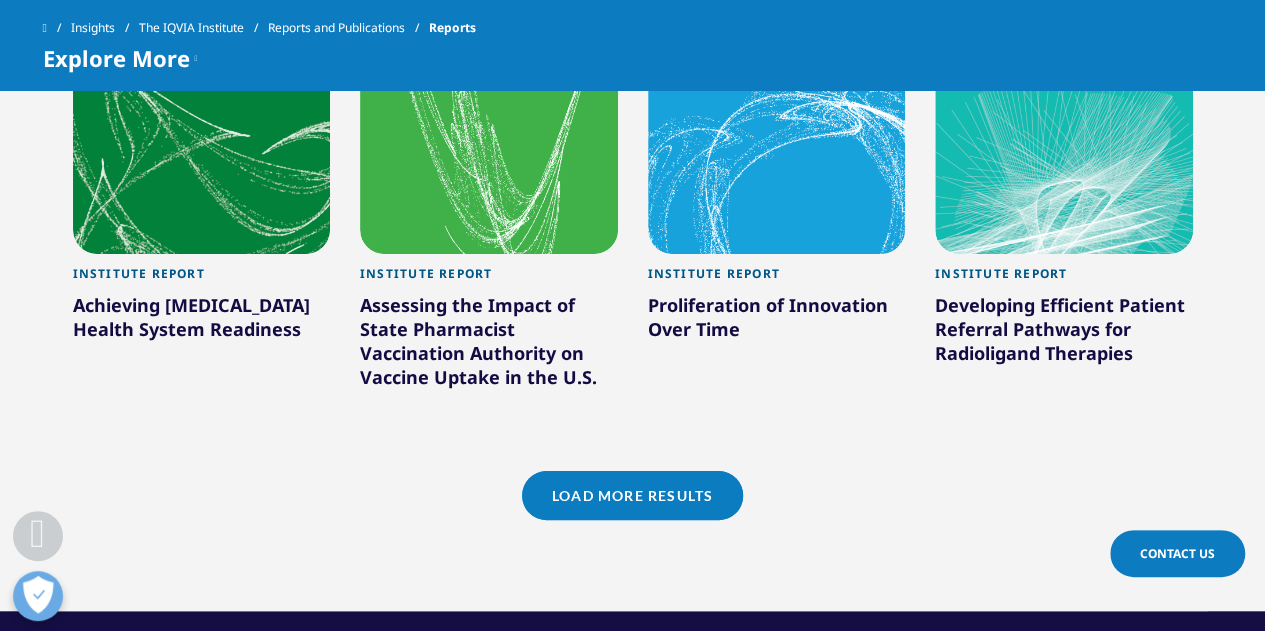 drag, startPoint x: 1276, startPoint y: 125, endPoint x: 1279, endPoint y: 495, distance: 370.01218 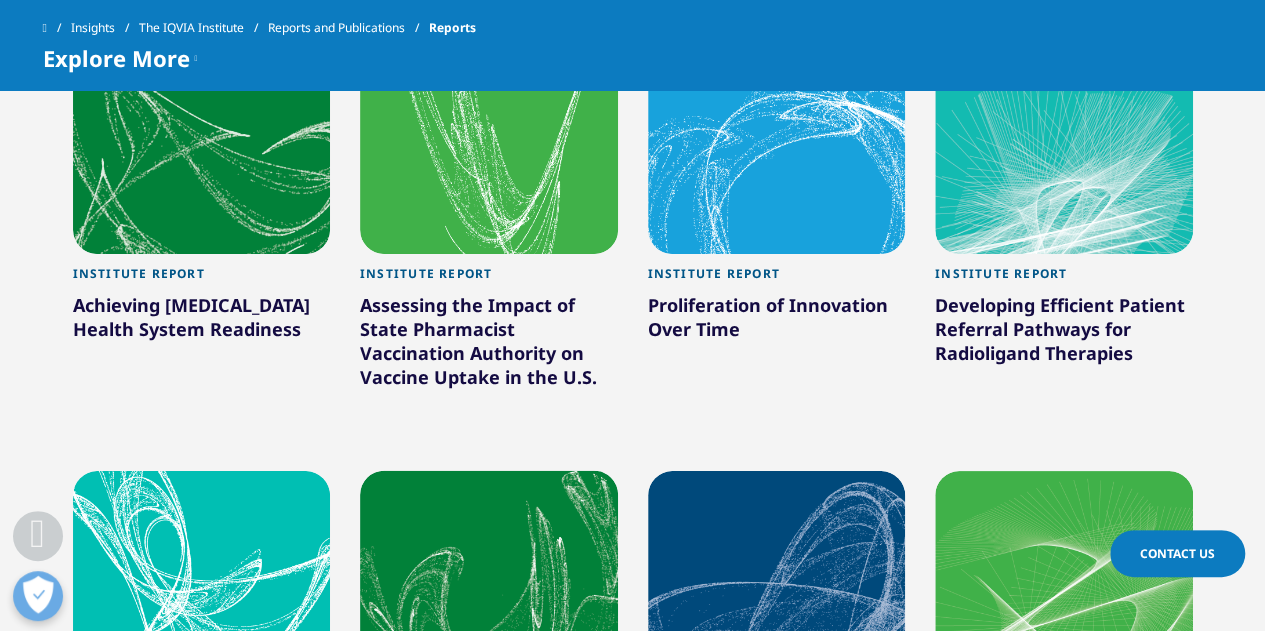 click on "Contact Us" at bounding box center (1177, 553) 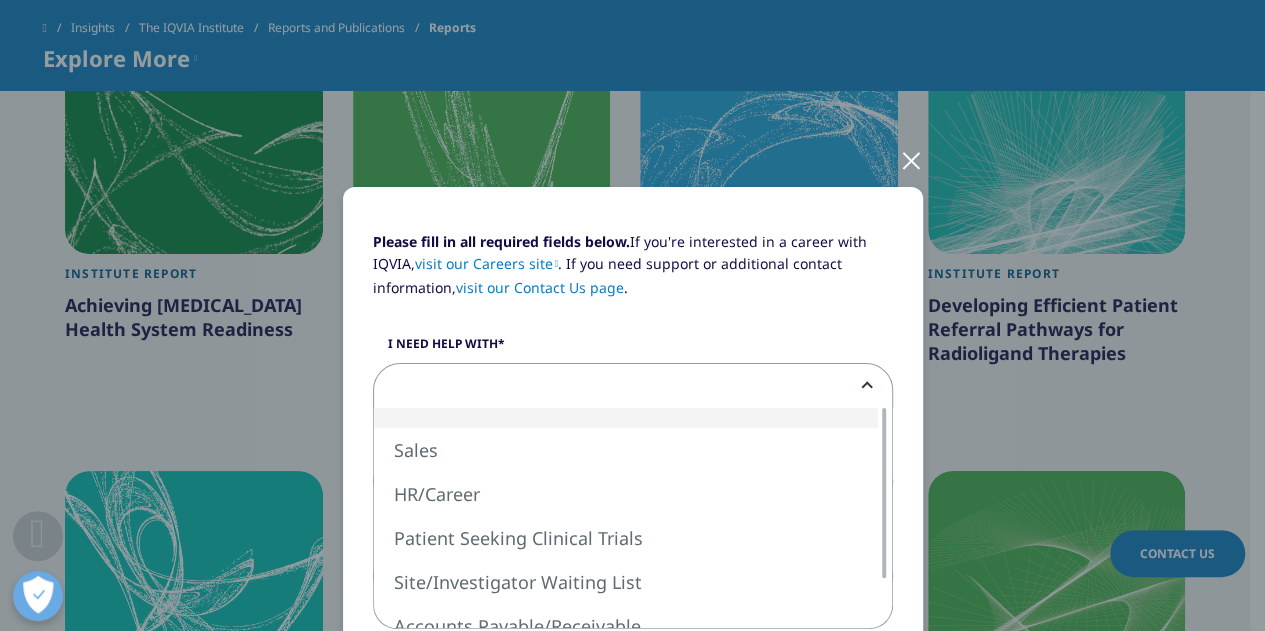 click at bounding box center (633, 387) 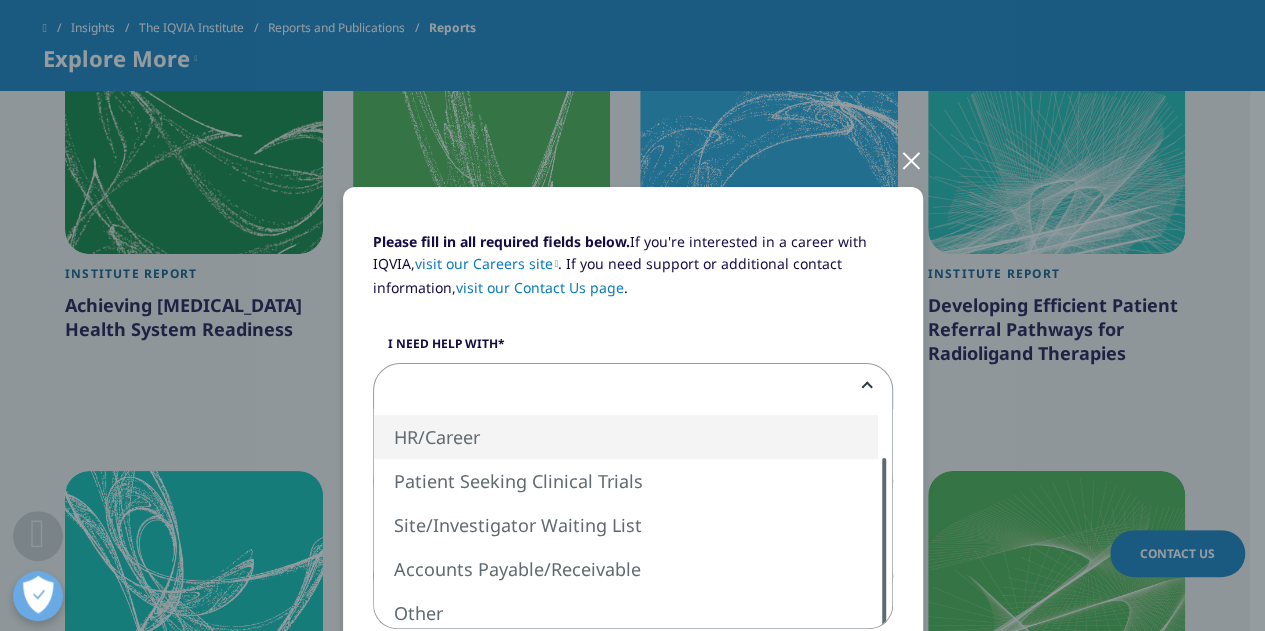 click on "Clear Search Loading
Choose a Region
Contact Us" at bounding box center [632, 234] 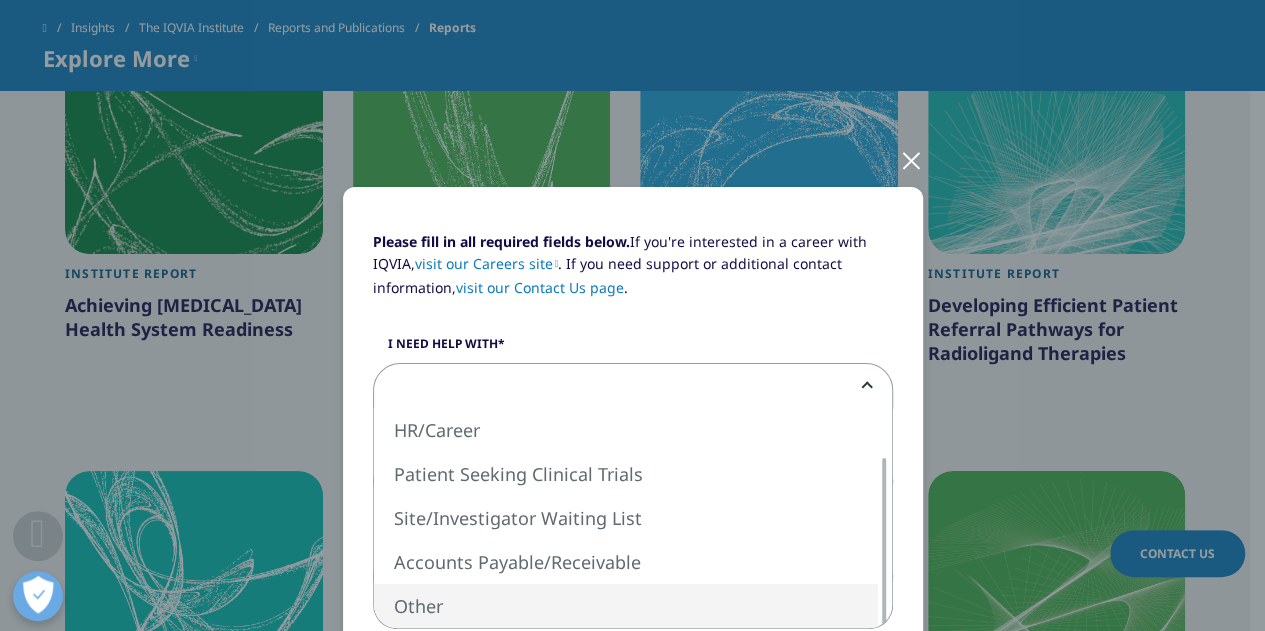 select on "Other" 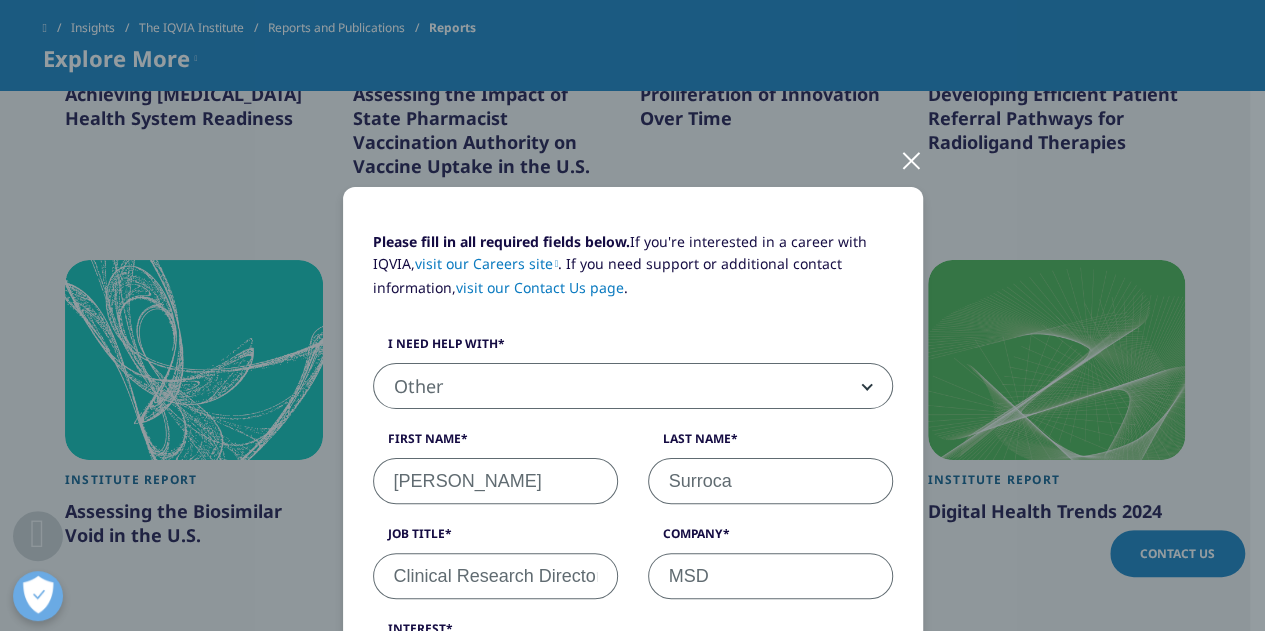 scroll, scrollTop: 2133, scrollLeft: 0, axis: vertical 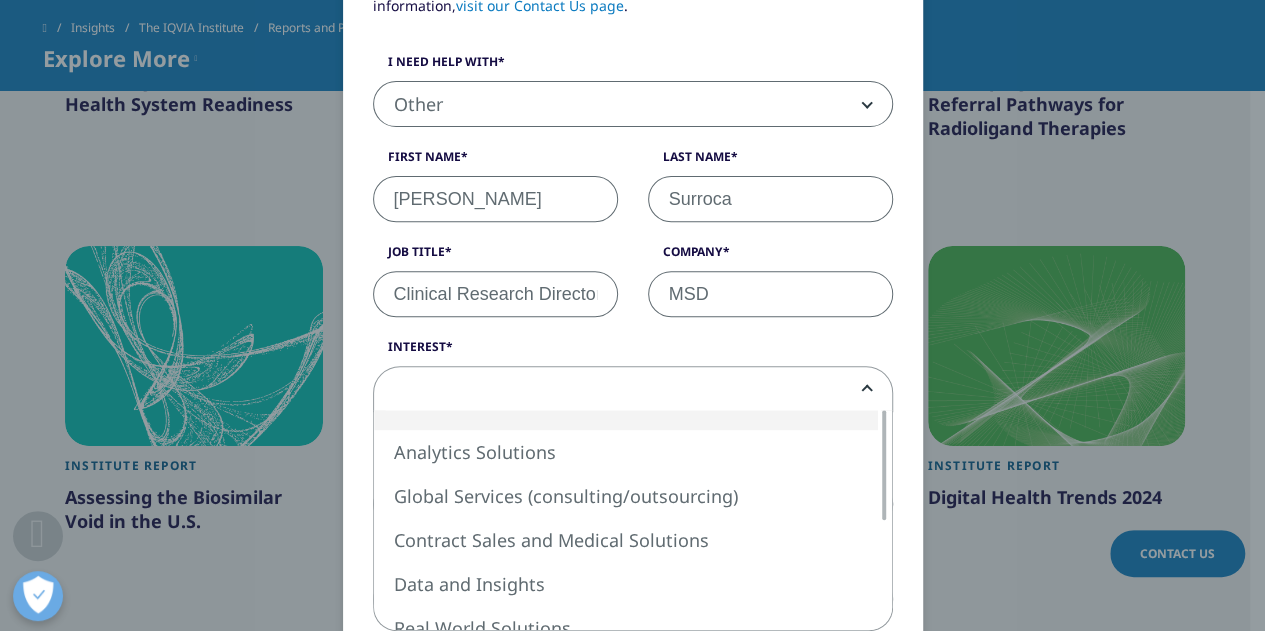 click at bounding box center (633, 390) 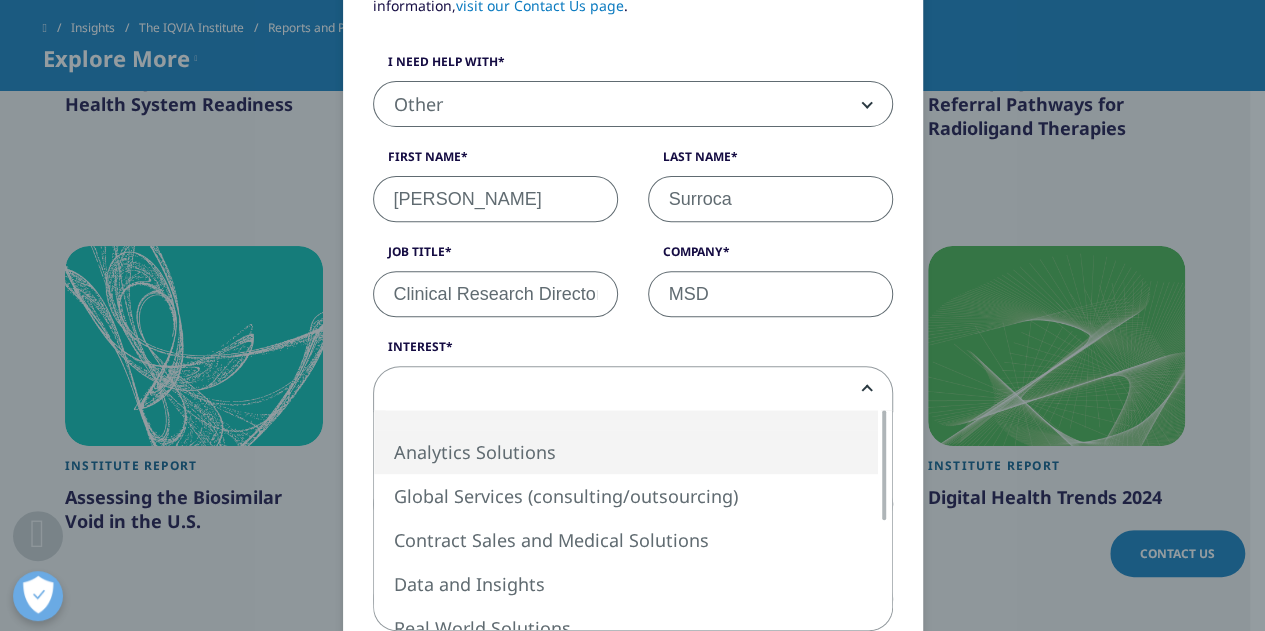 select on "Analytics Solutions" 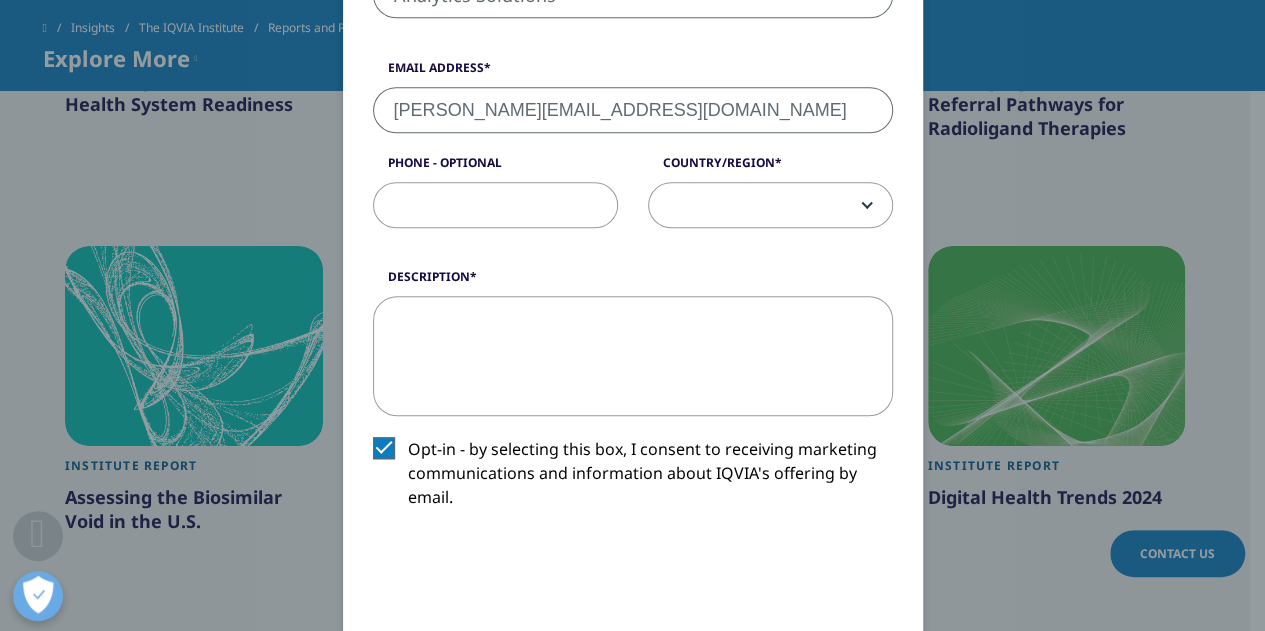 scroll, scrollTop: 680, scrollLeft: 0, axis: vertical 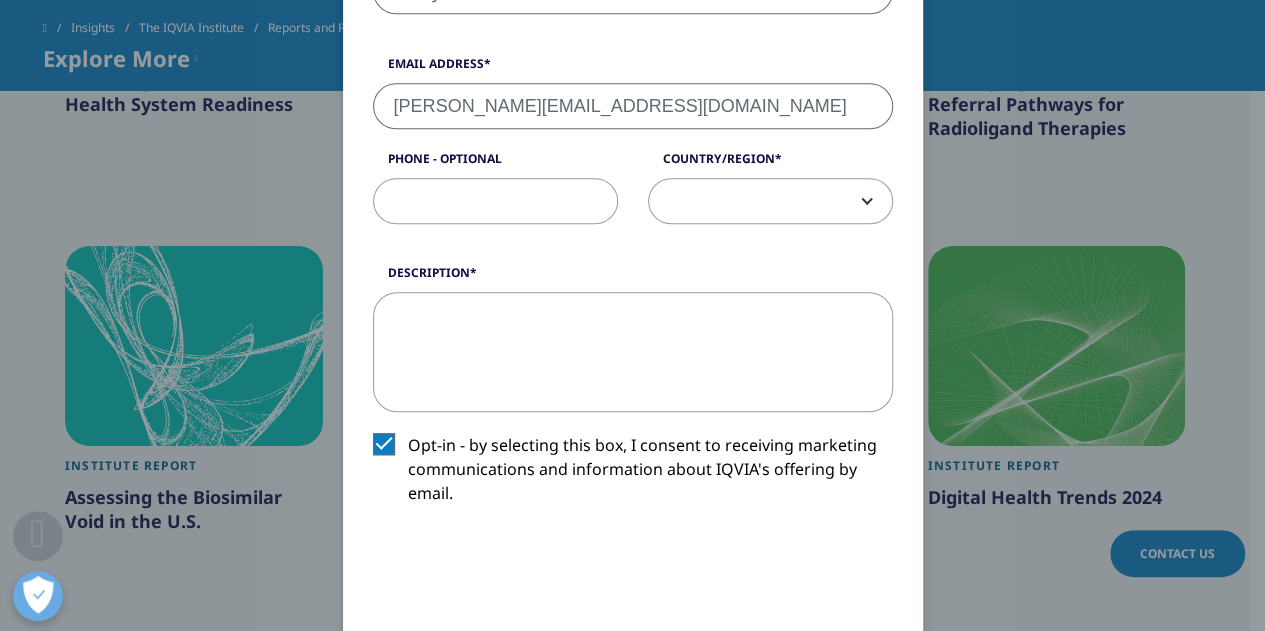 click on "Description" at bounding box center [633, 352] 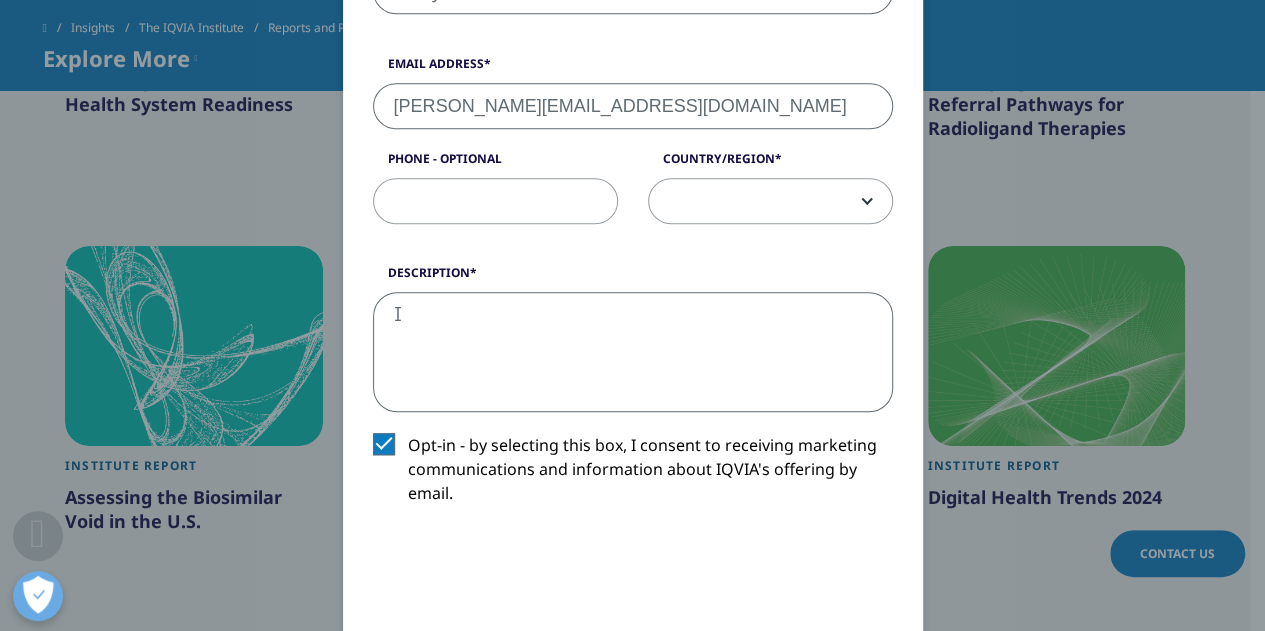 type on "I" 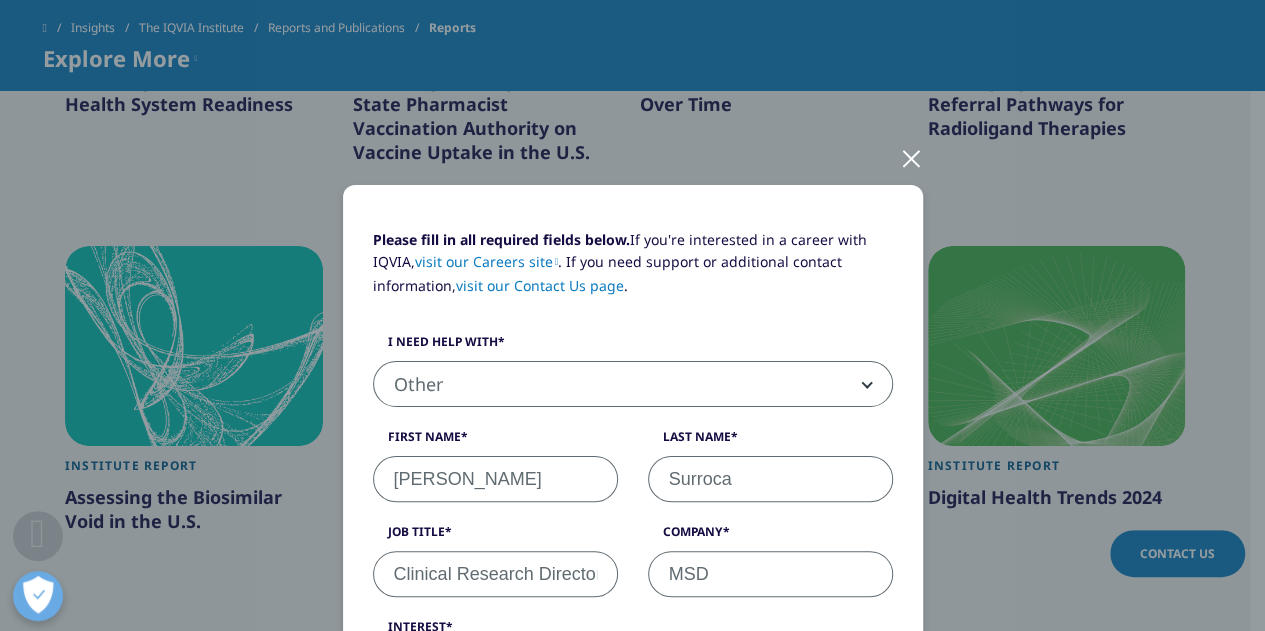 scroll, scrollTop: 0, scrollLeft: 0, axis: both 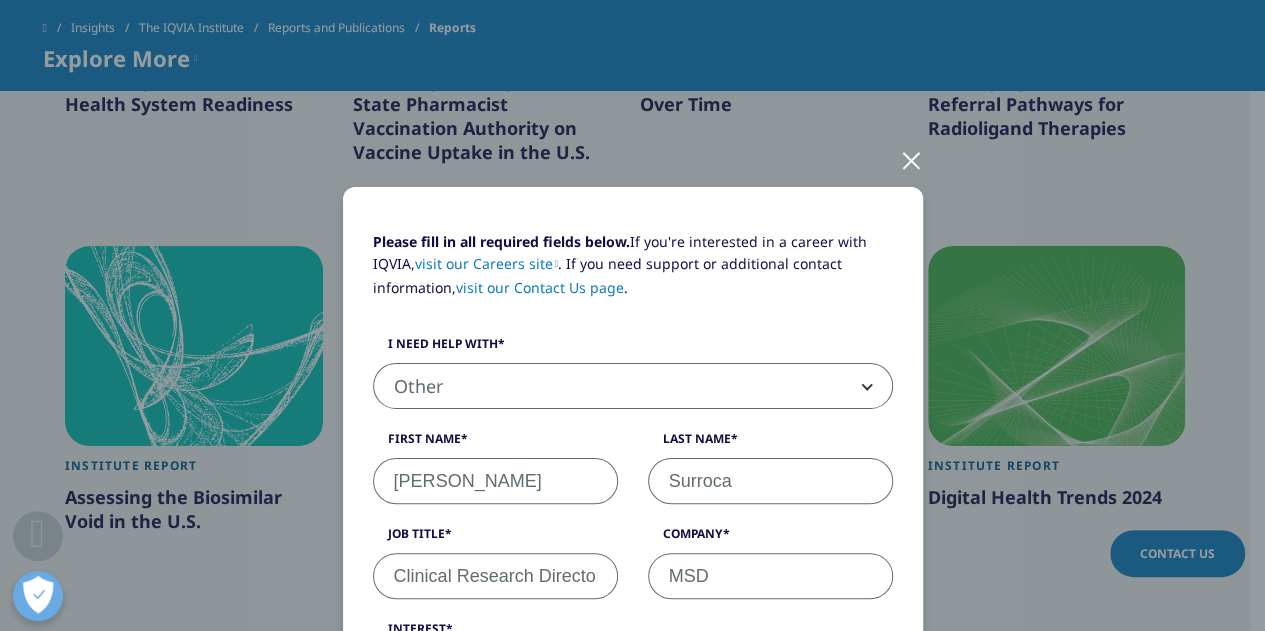 click at bounding box center (911, 159) 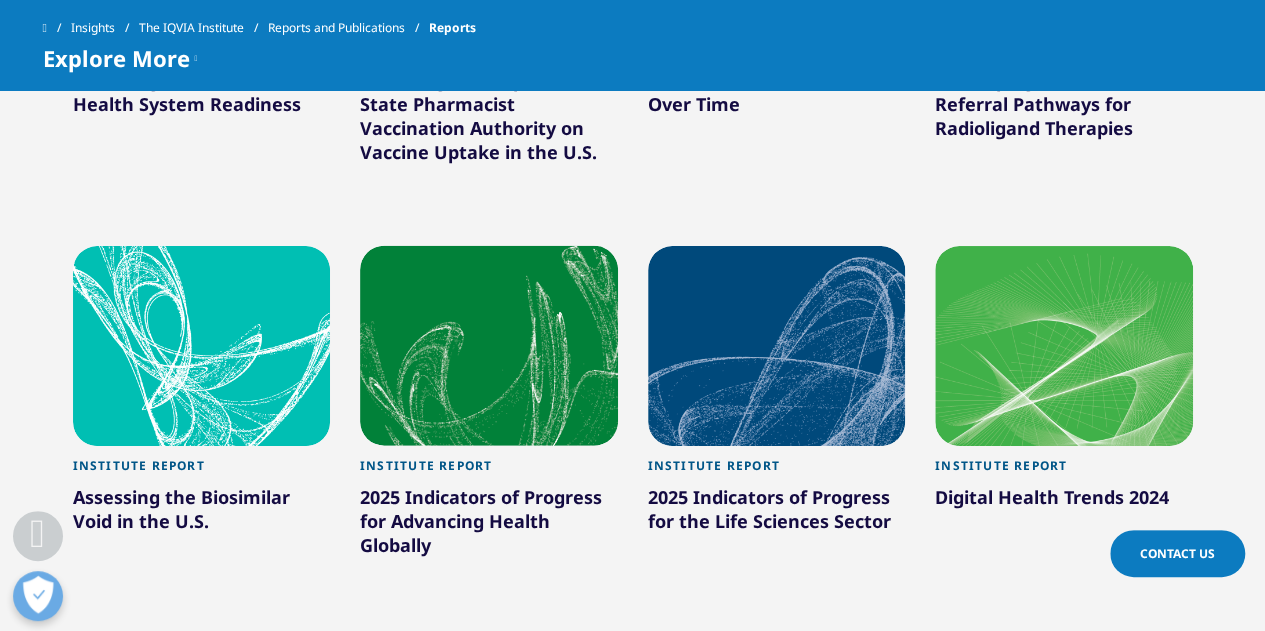 click on "Reports and Publications" at bounding box center [348, 28] 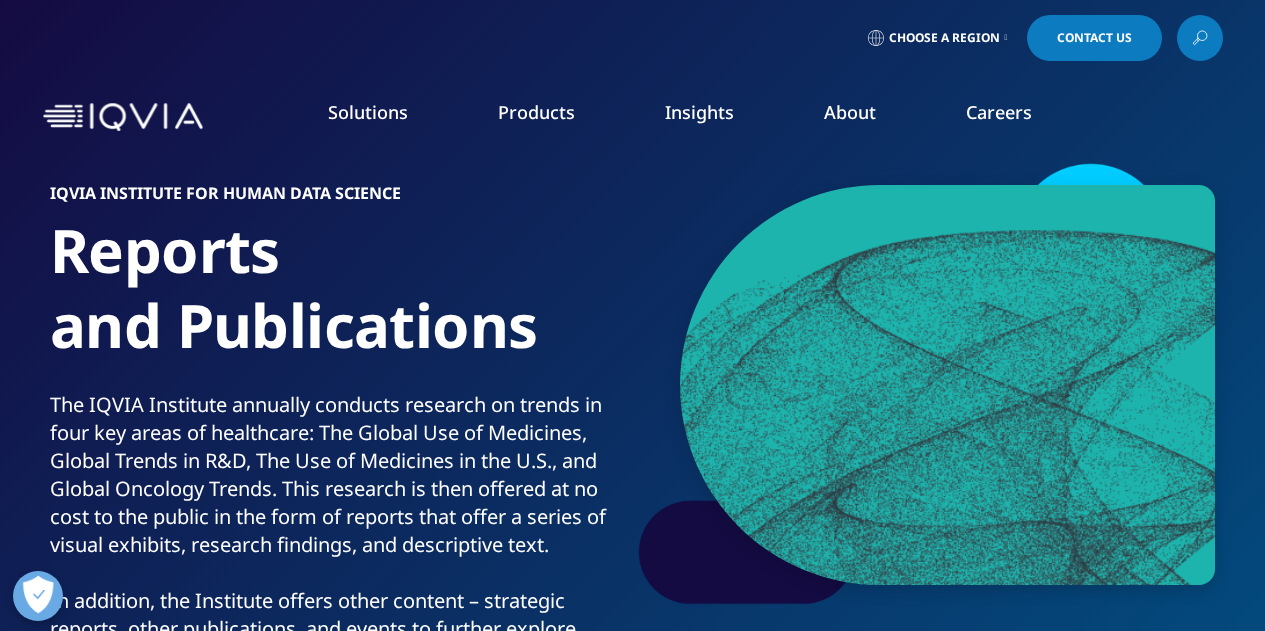 scroll, scrollTop: 0, scrollLeft: 0, axis: both 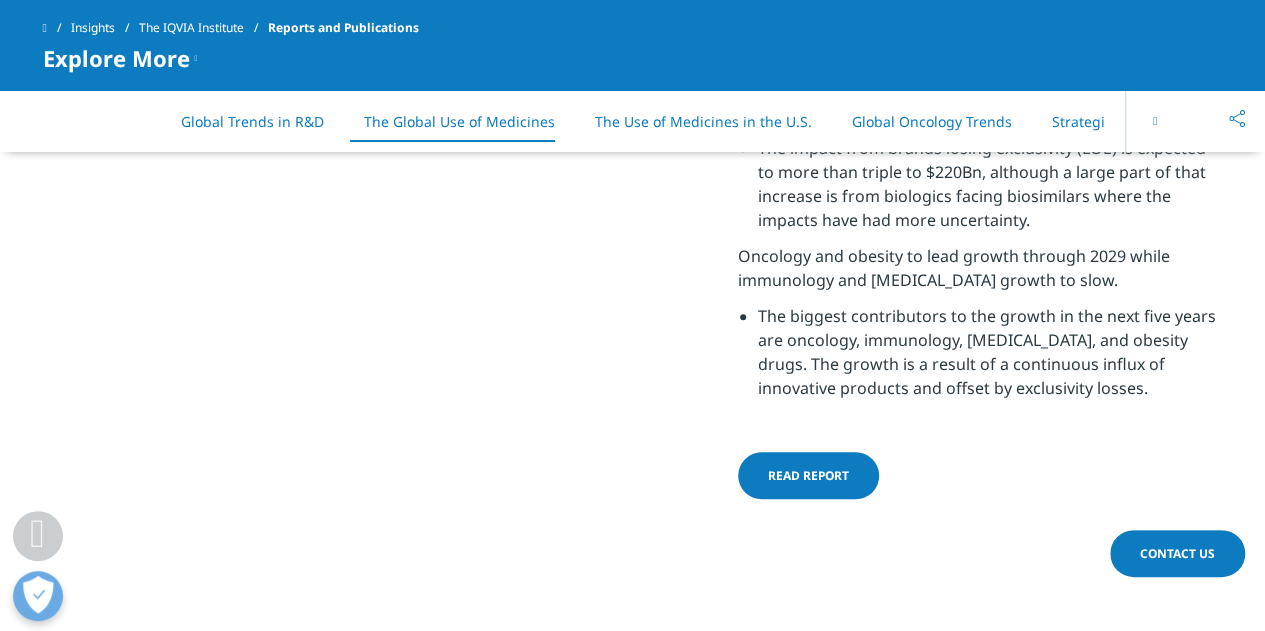 click at bounding box center (1155, 121) 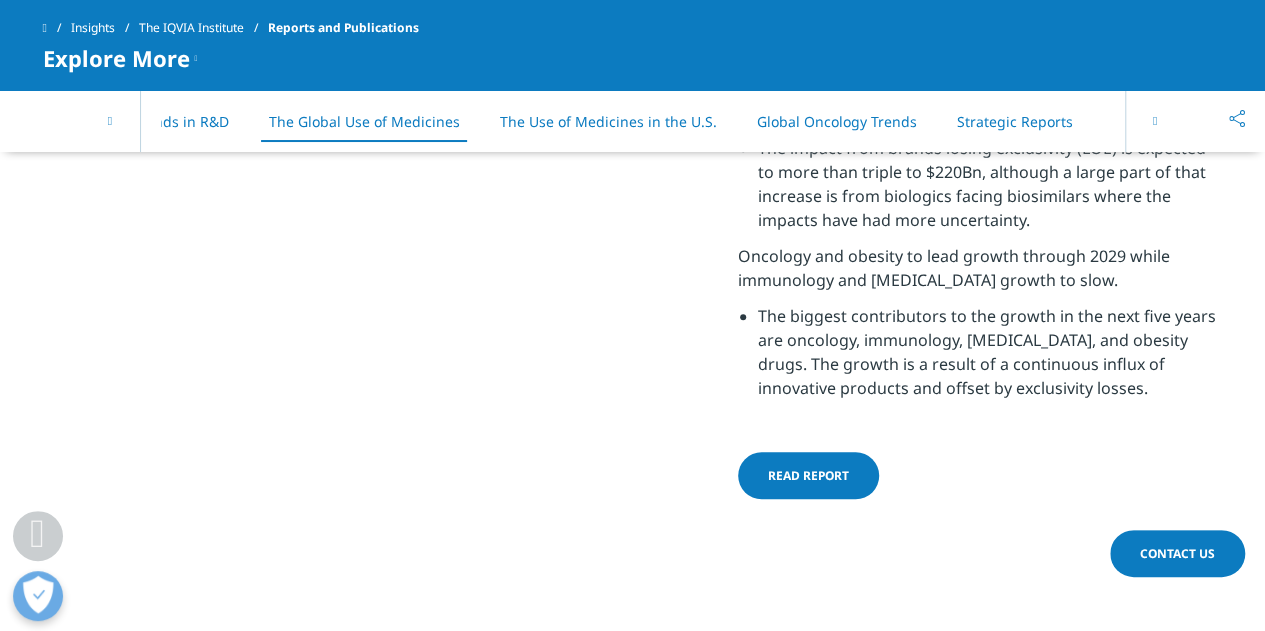 scroll, scrollTop: 0, scrollLeft: 100, axis: horizontal 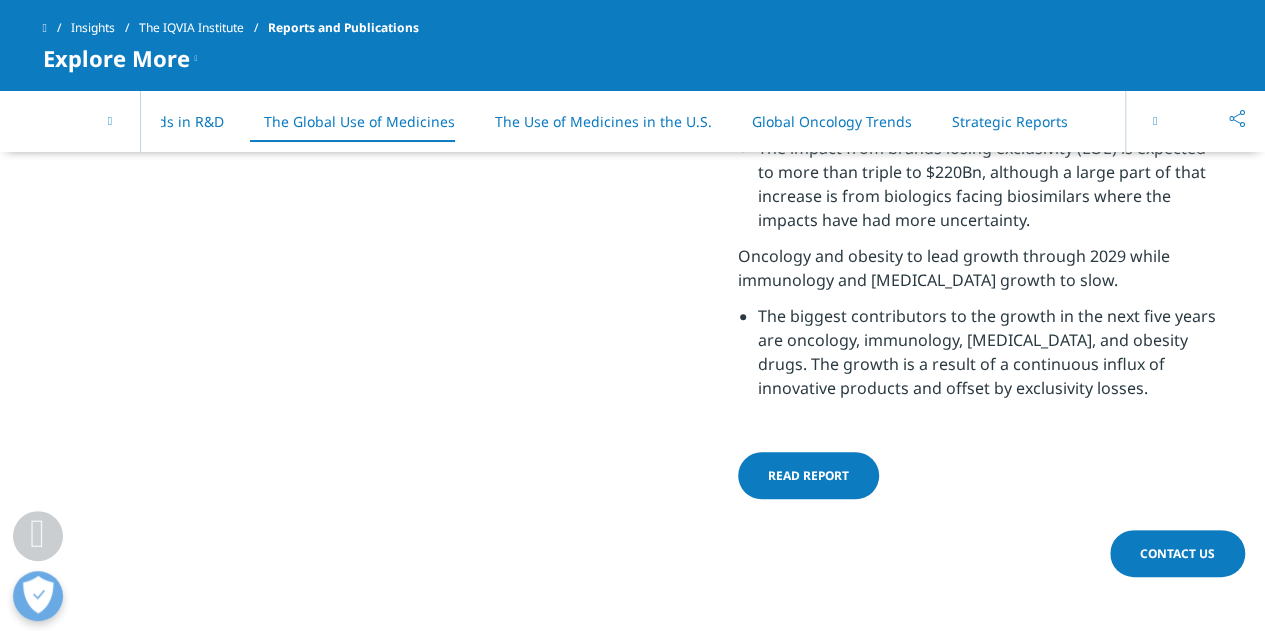 click on "Strategic Reports" at bounding box center (1010, 121) 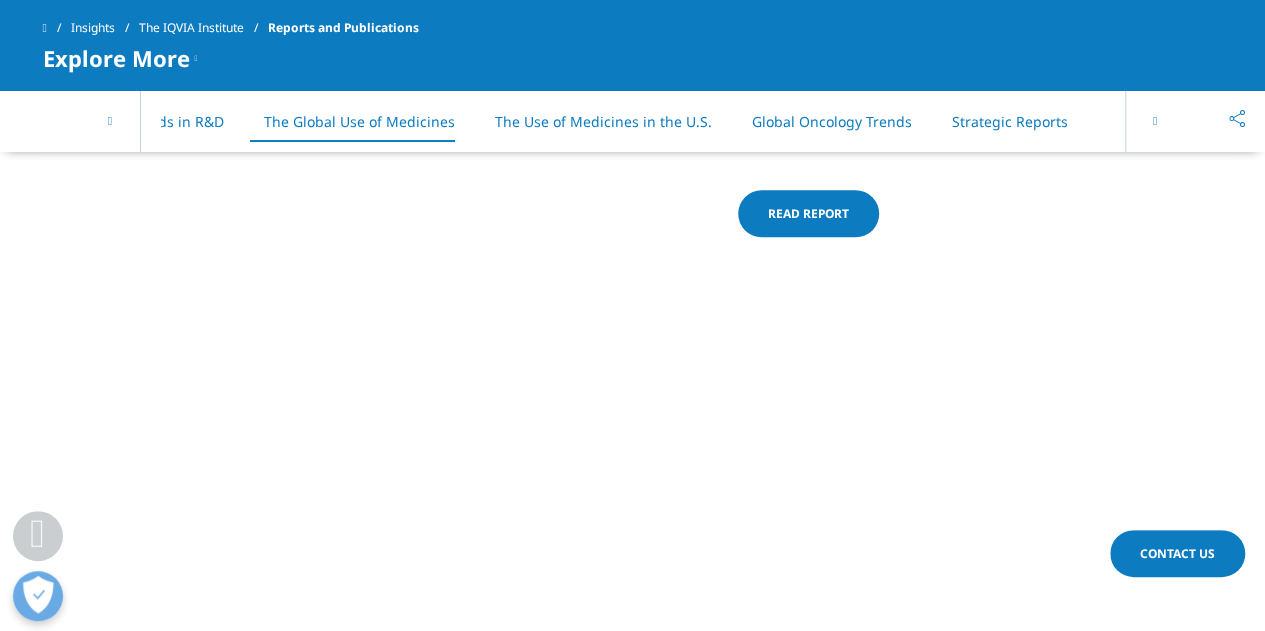 scroll, scrollTop: 0, scrollLeft: 171, axis: horizontal 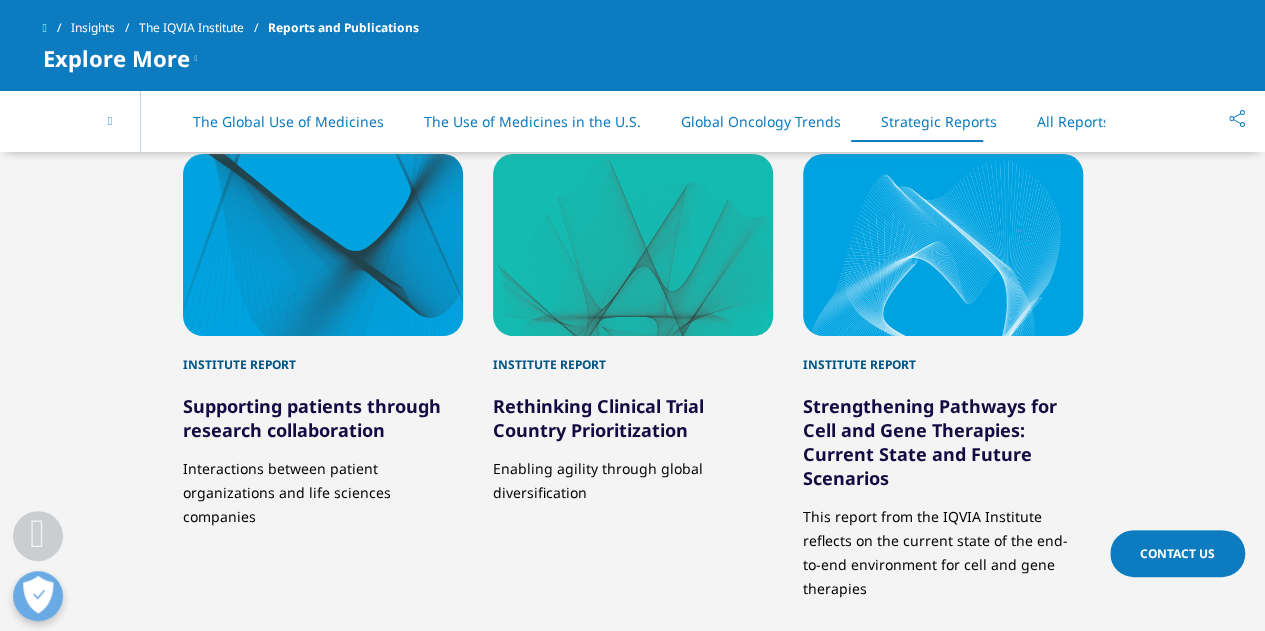 click on "Rethinking Clinical Trial Country Prioritization" at bounding box center [598, 418] 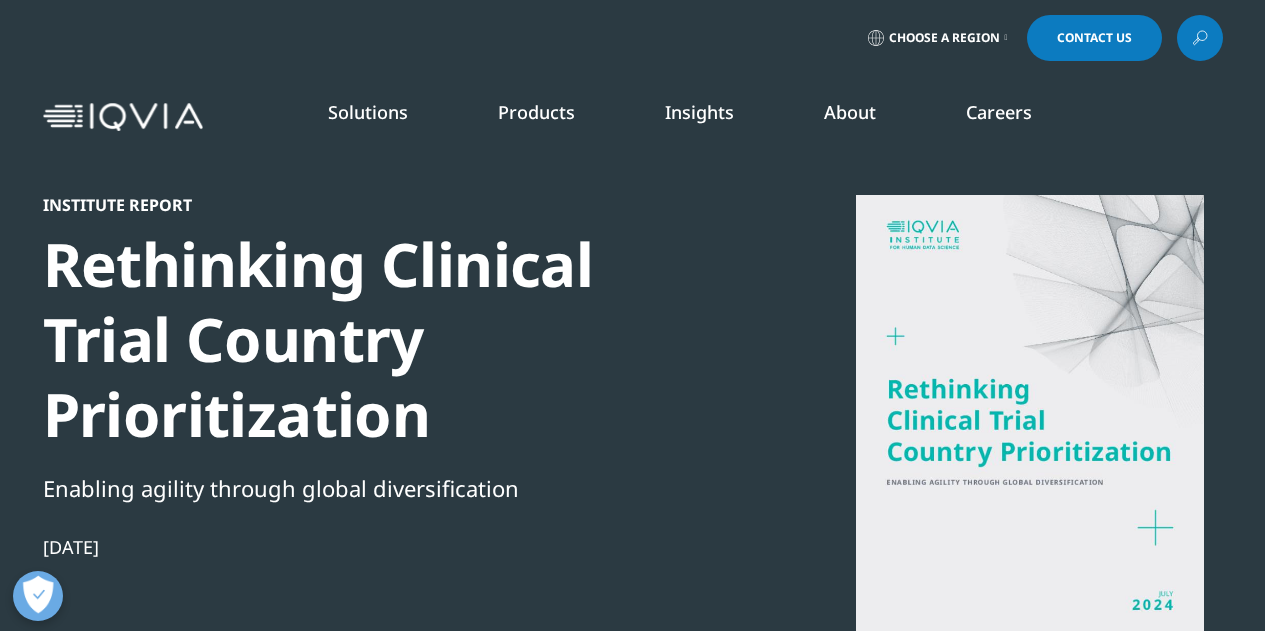 scroll, scrollTop: 0, scrollLeft: 0, axis: both 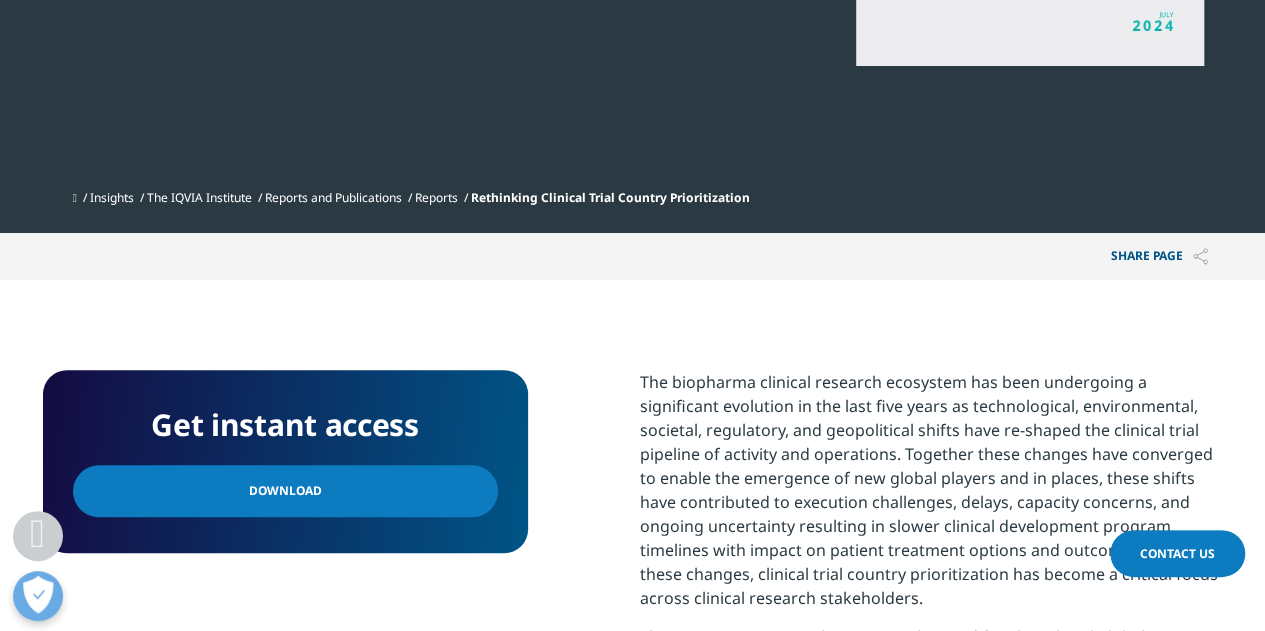 click on "Download" at bounding box center (285, 491) 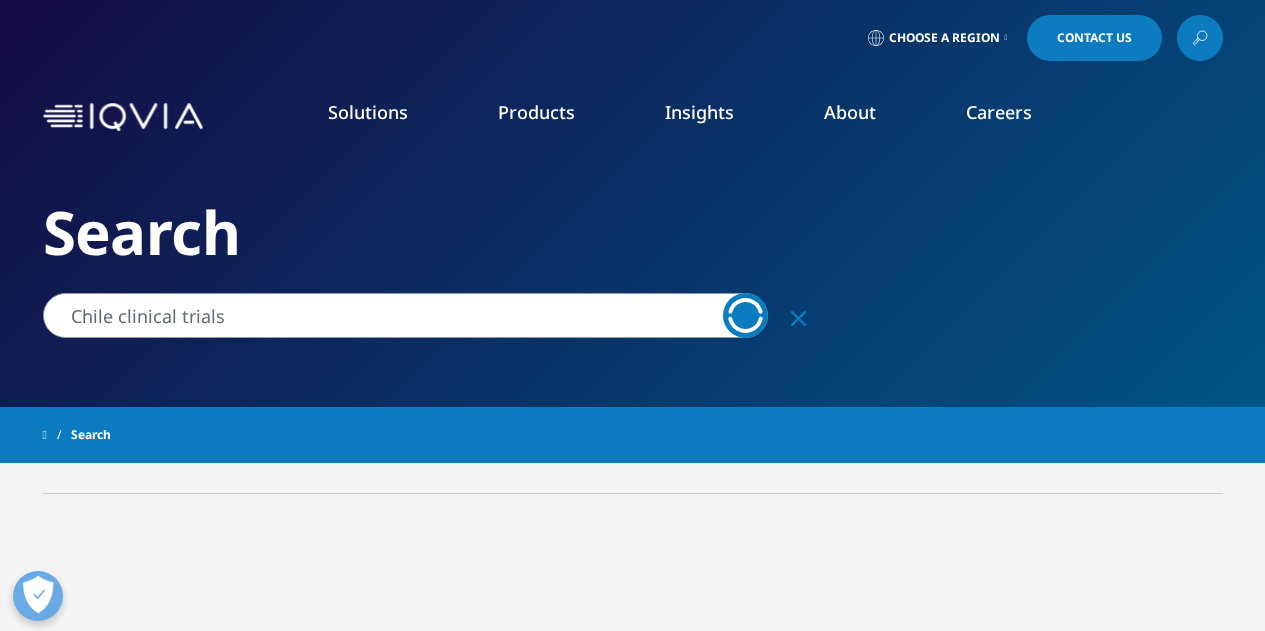 scroll, scrollTop: 0, scrollLeft: 0, axis: both 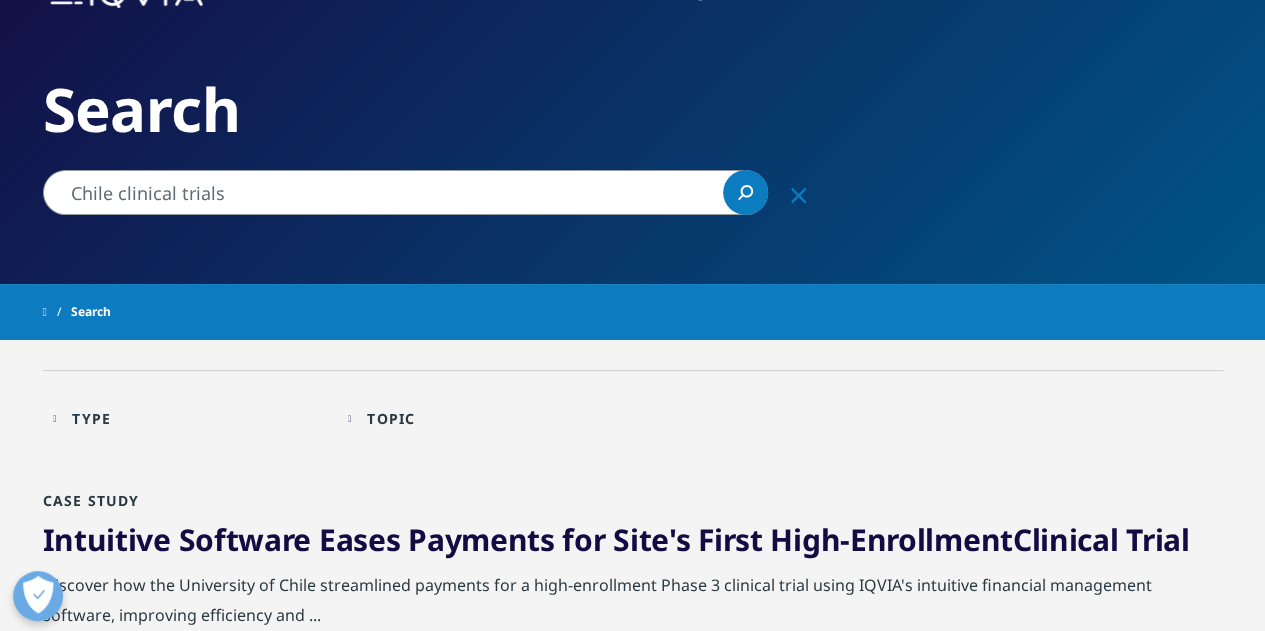 click on "Chile clinical trials" at bounding box center [405, 192] 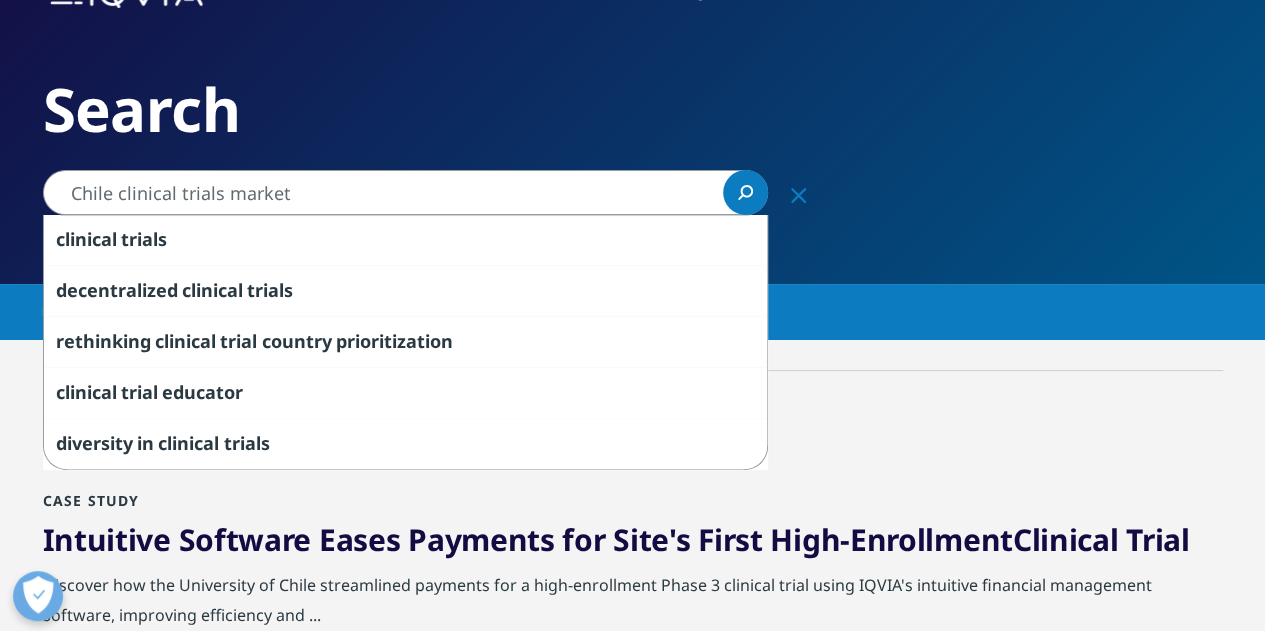 type on "Chile clinical trials market" 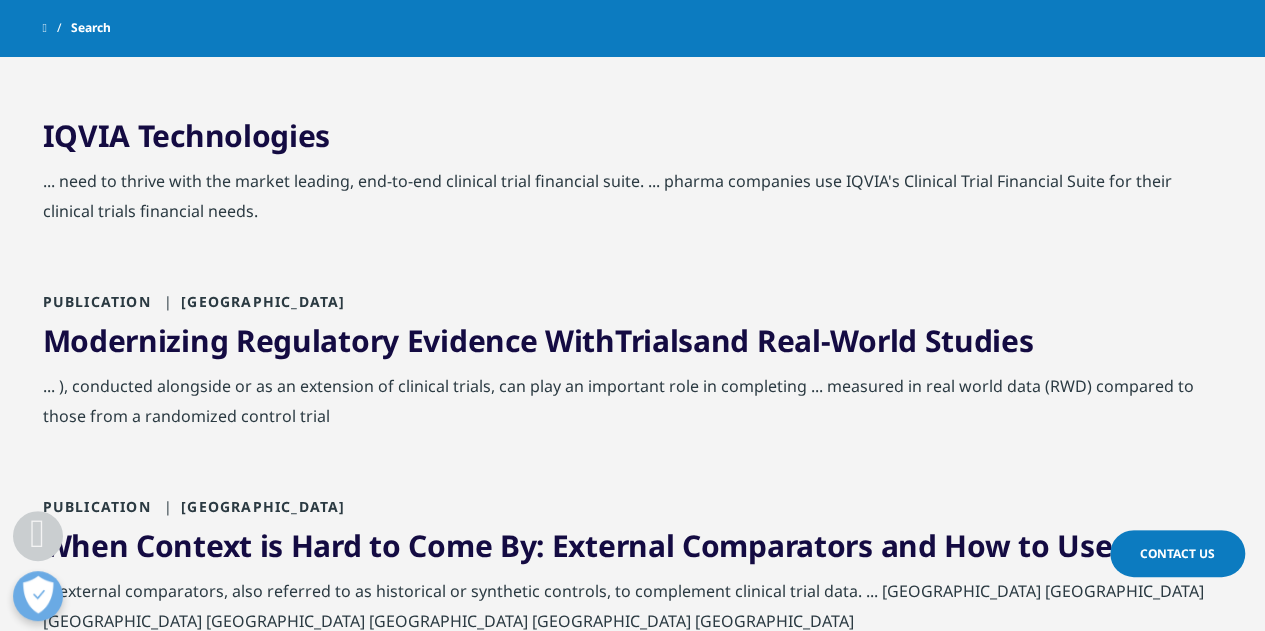 scroll, scrollTop: 449, scrollLeft: 0, axis: vertical 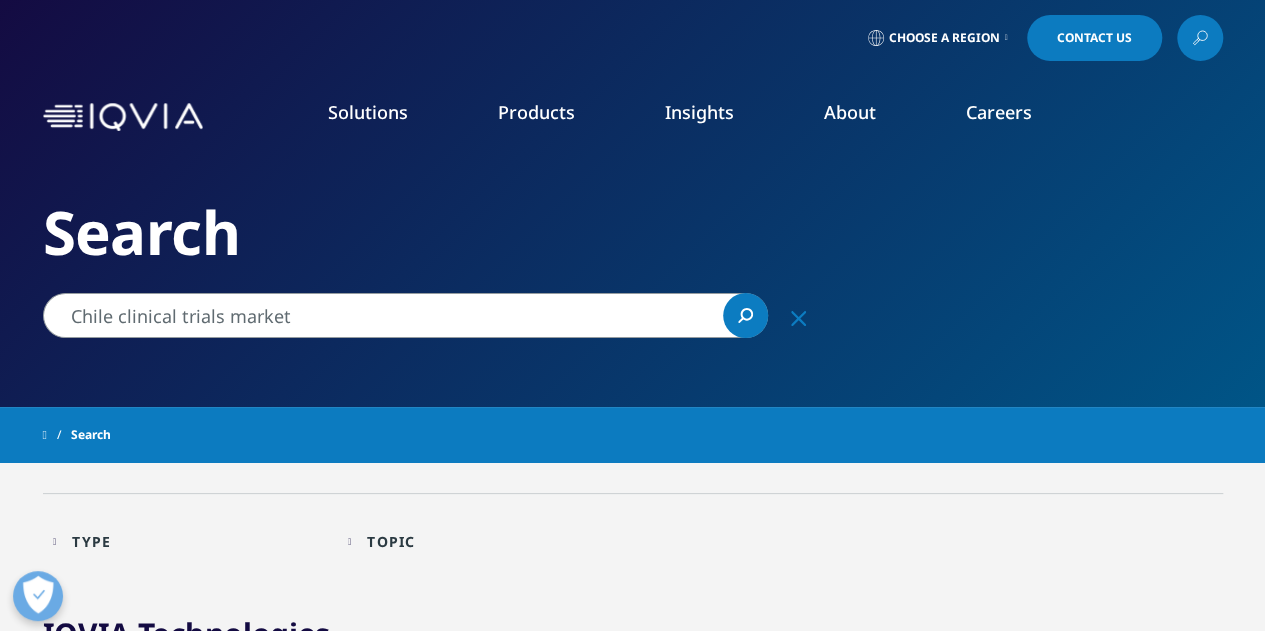 click on "Insights" at bounding box center (699, 112) 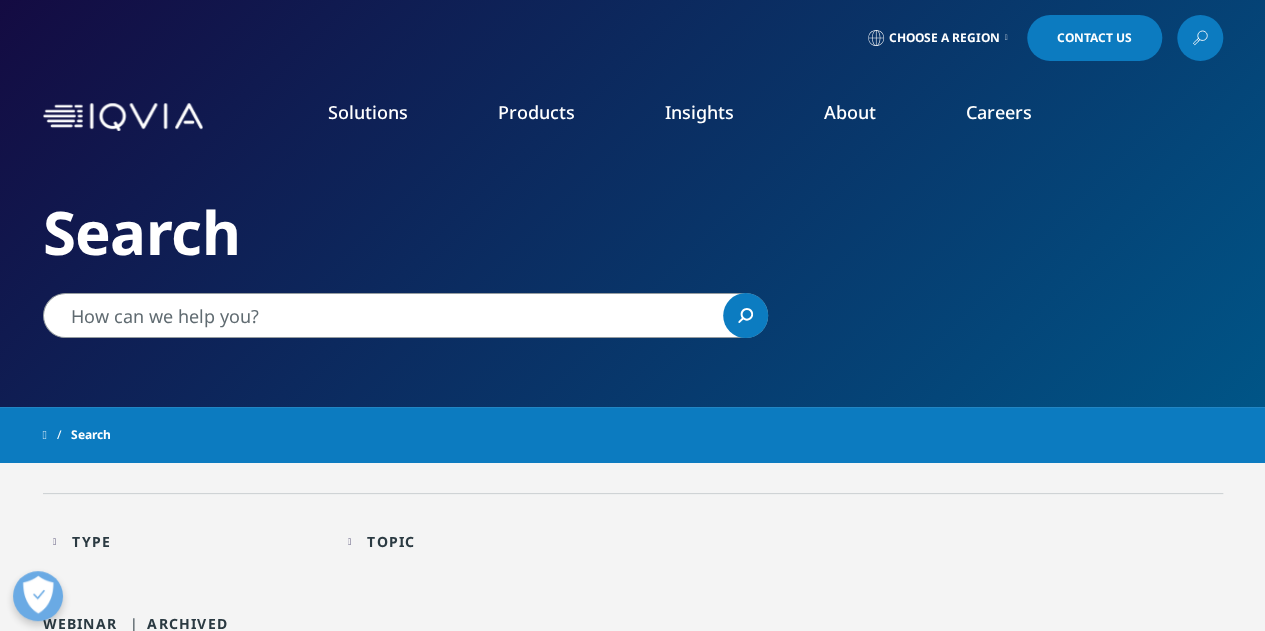click on "SEE LATEST REPORTS" at bounding box center [421, 386] 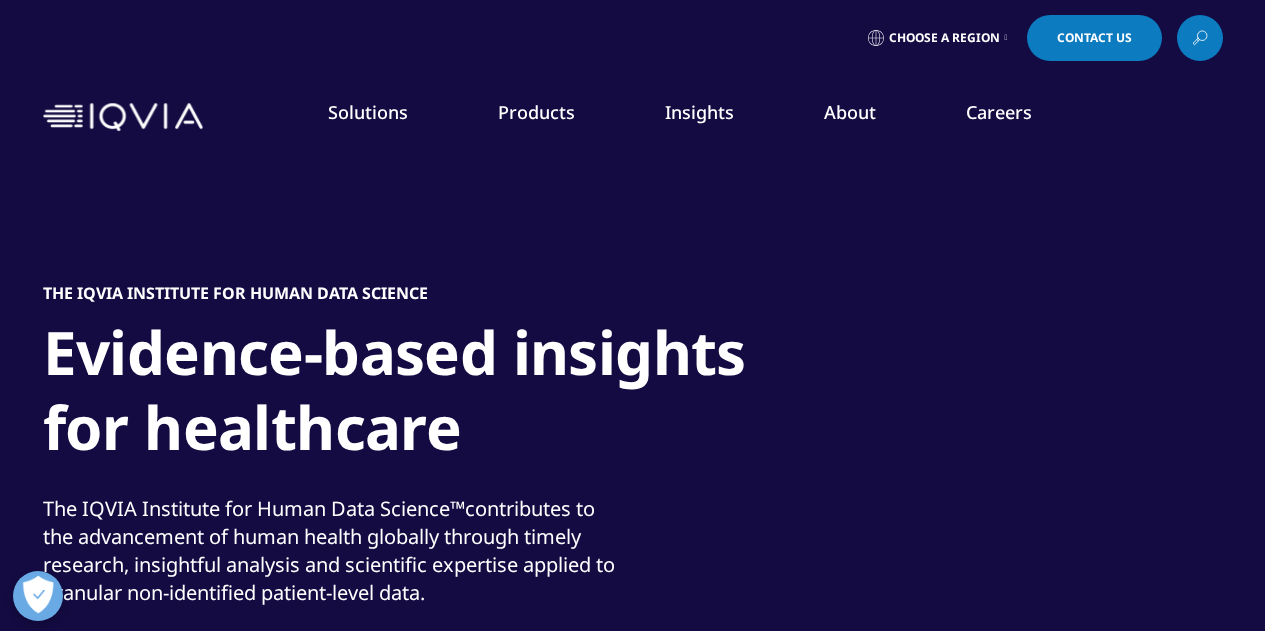 scroll, scrollTop: 0, scrollLeft: 0, axis: both 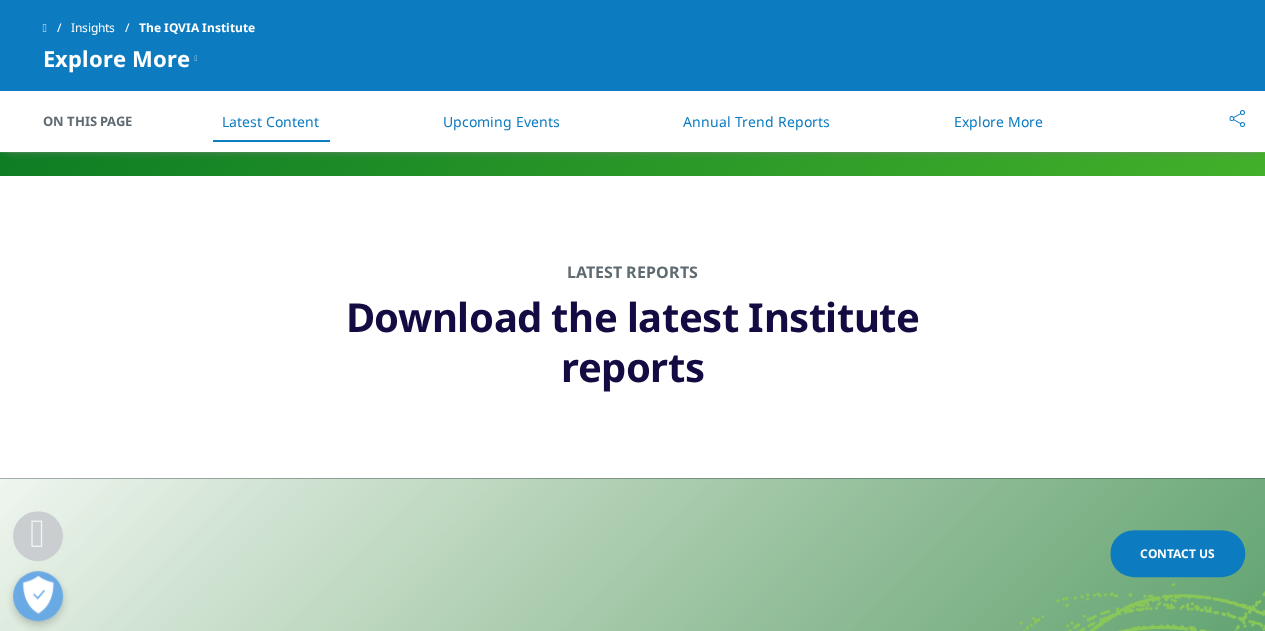drag, startPoint x: 1266, startPoint y: 45, endPoint x: 1279, endPoint y: 116, distance: 72.18033 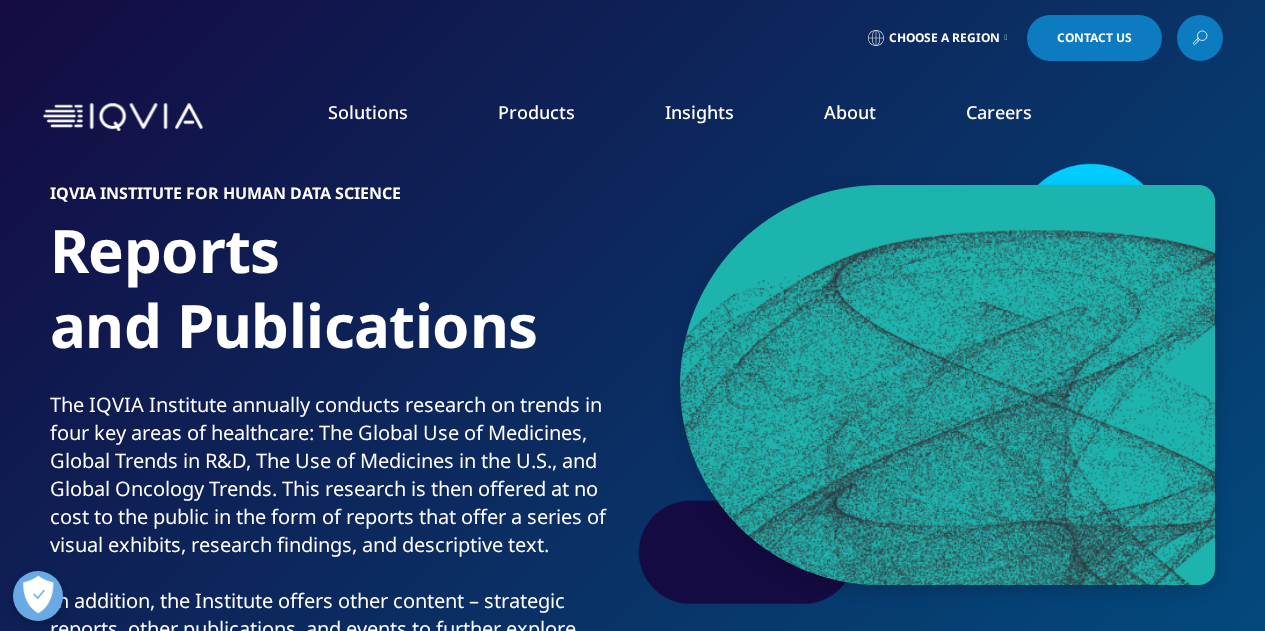 scroll, scrollTop: 552, scrollLeft: 0, axis: vertical 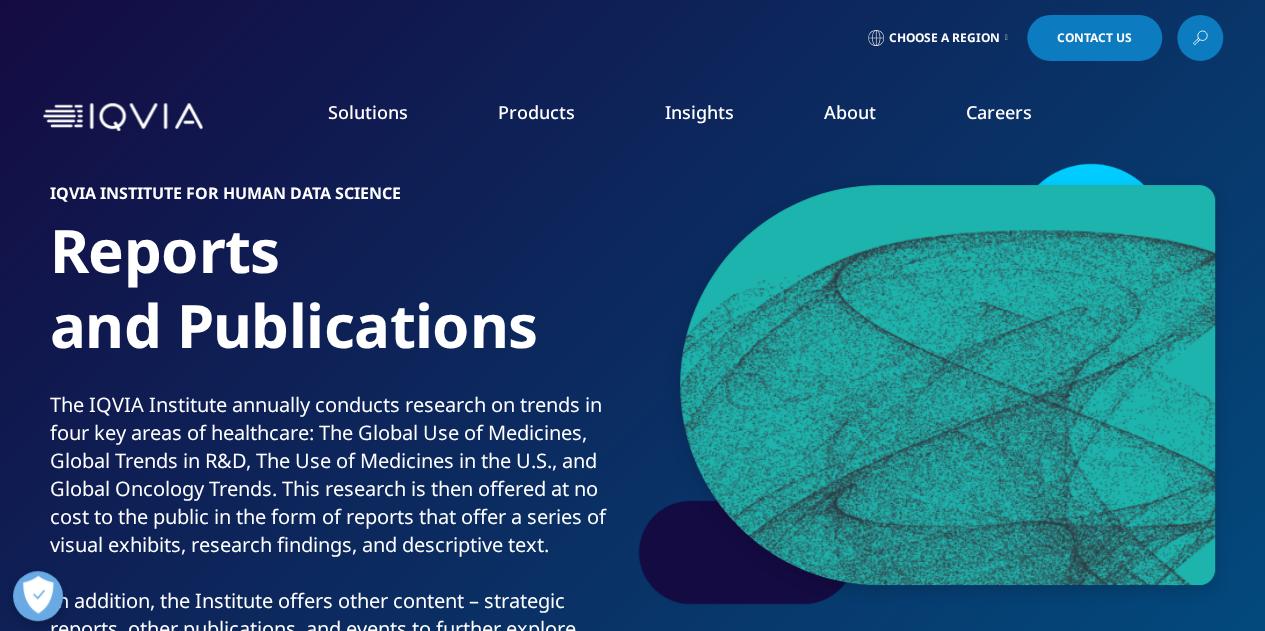 click at bounding box center [1200, 38] 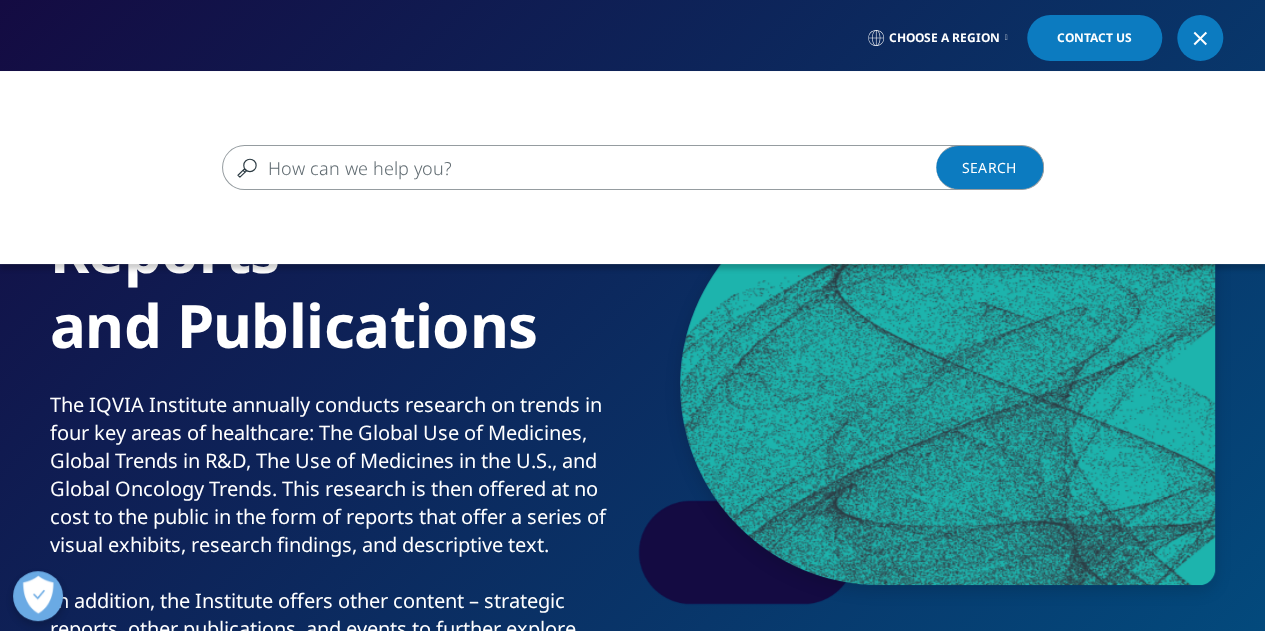 click at bounding box center [604, 167] 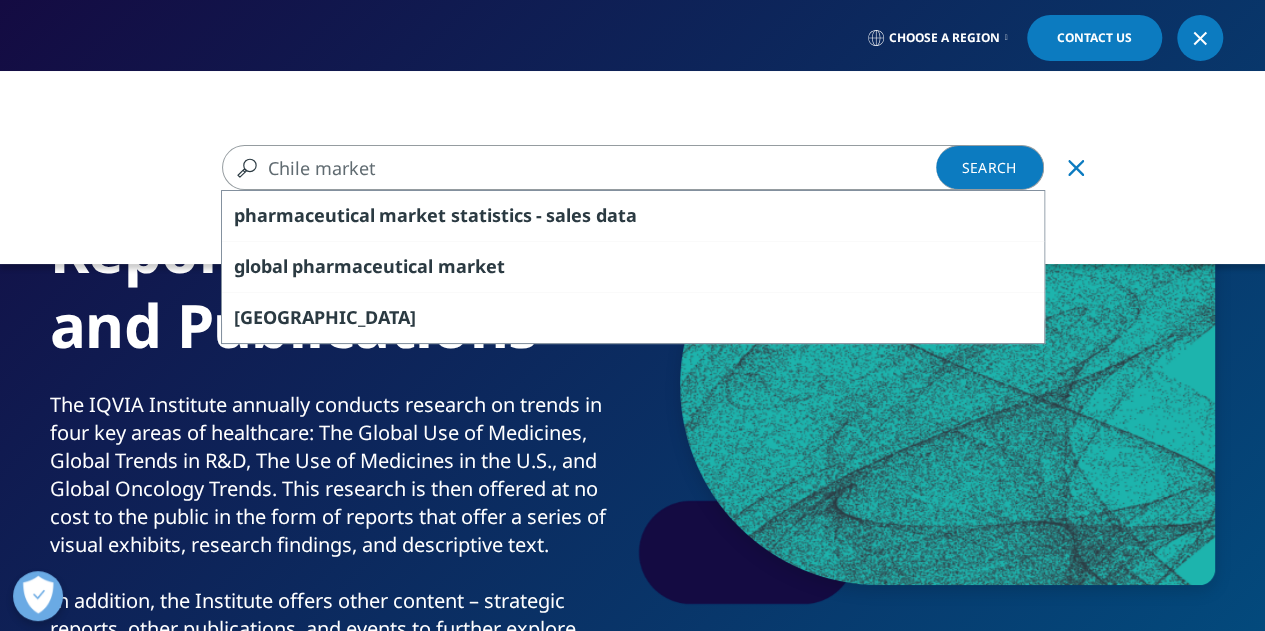type on "Chile market" 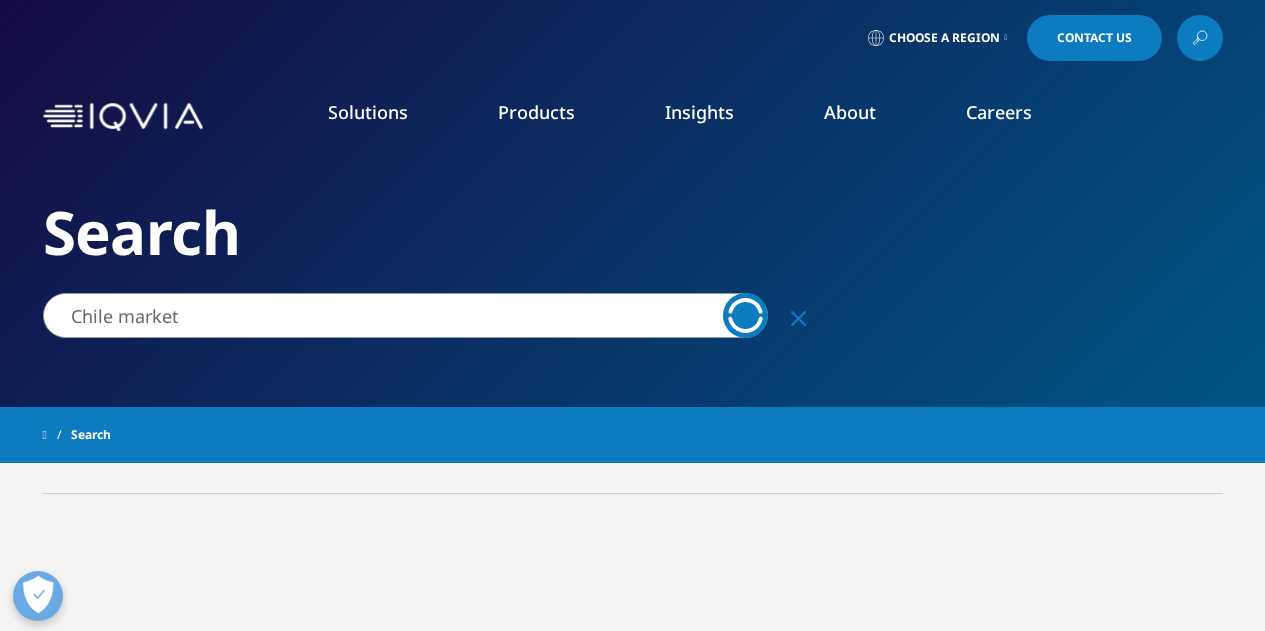 scroll, scrollTop: 0, scrollLeft: 0, axis: both 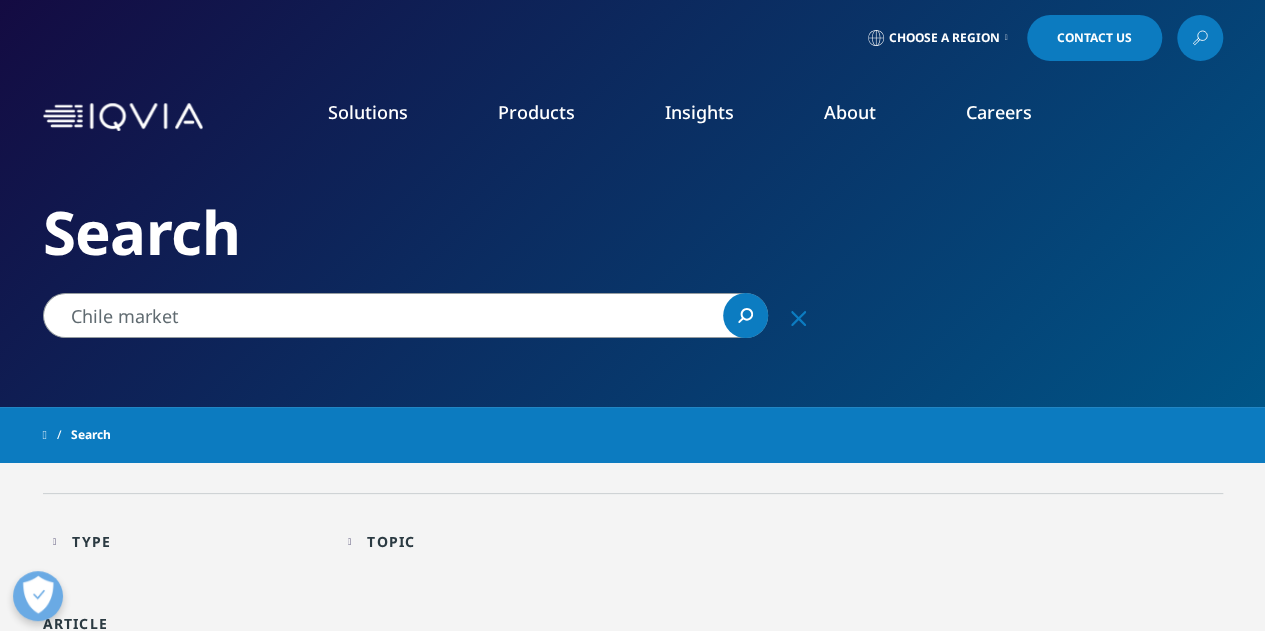 click on "SEE LATEST REPORTS" at bounding box center [421, 386] 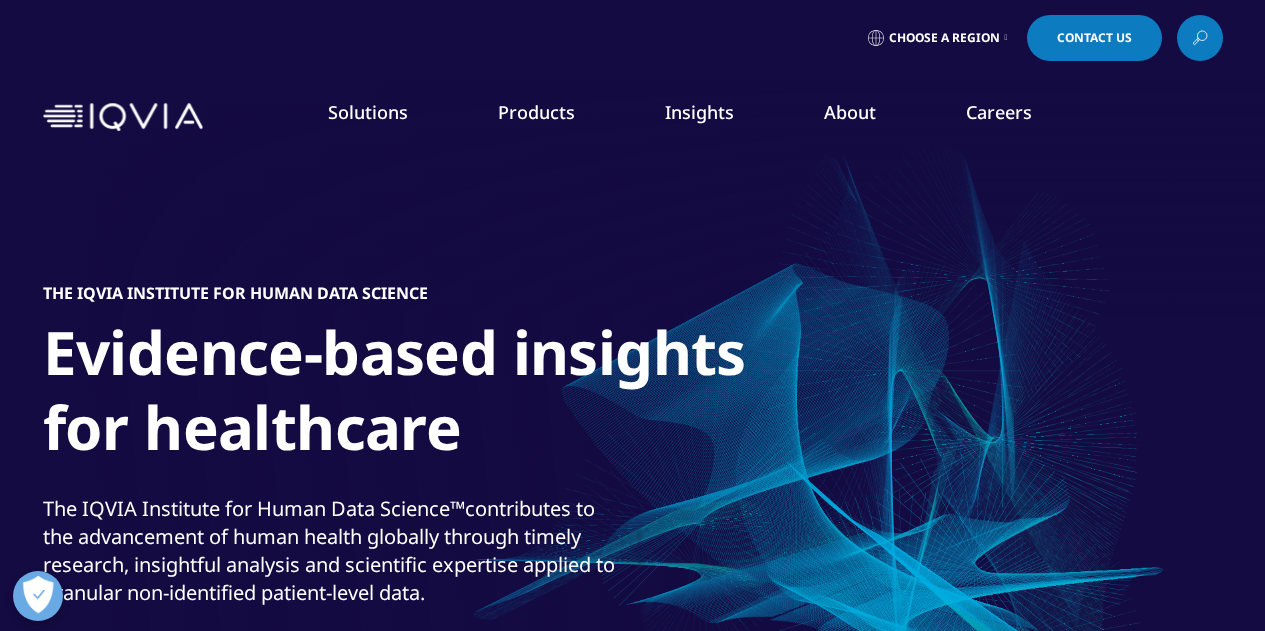 scroll, scrollTop: 0, scrollLeft: 0, axis: both 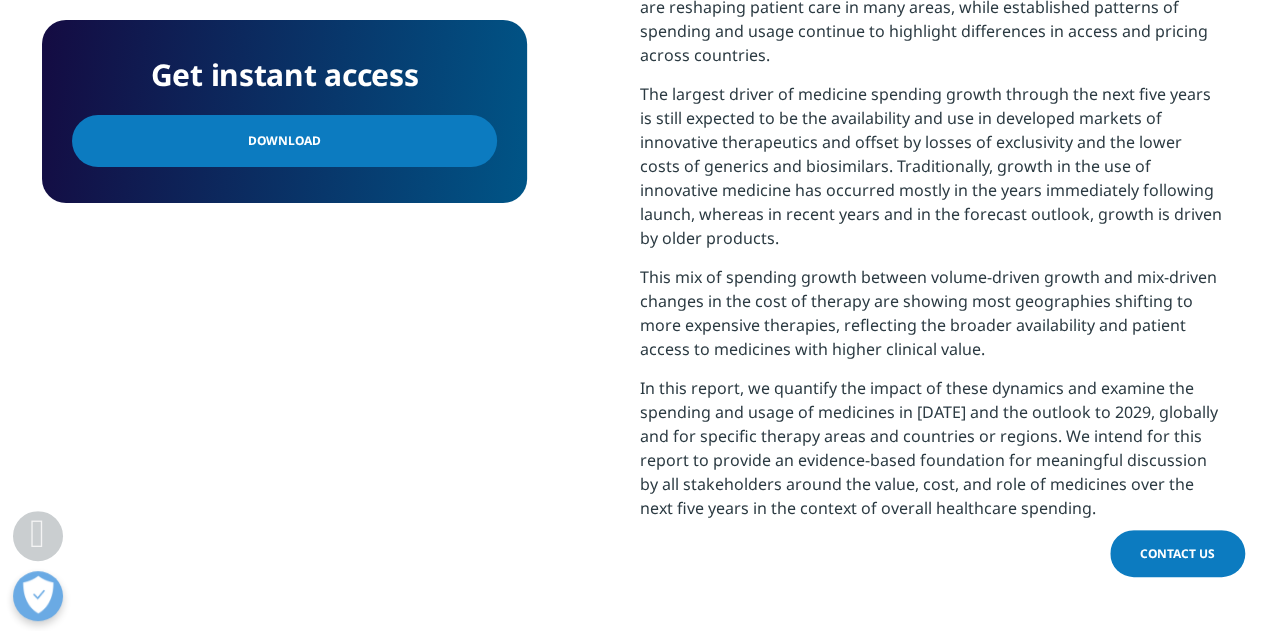 click on "Download" at bounding box center (284, 141) 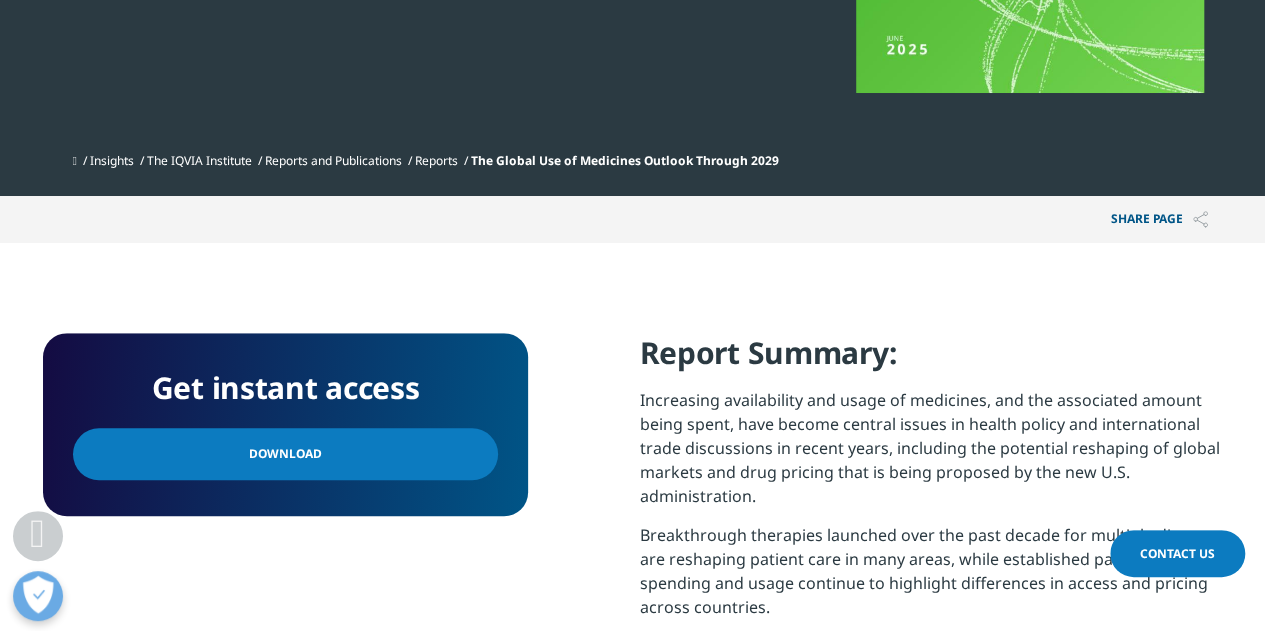 scroll, scrollTop: 184, scrollLeft: 0, axis: vertical 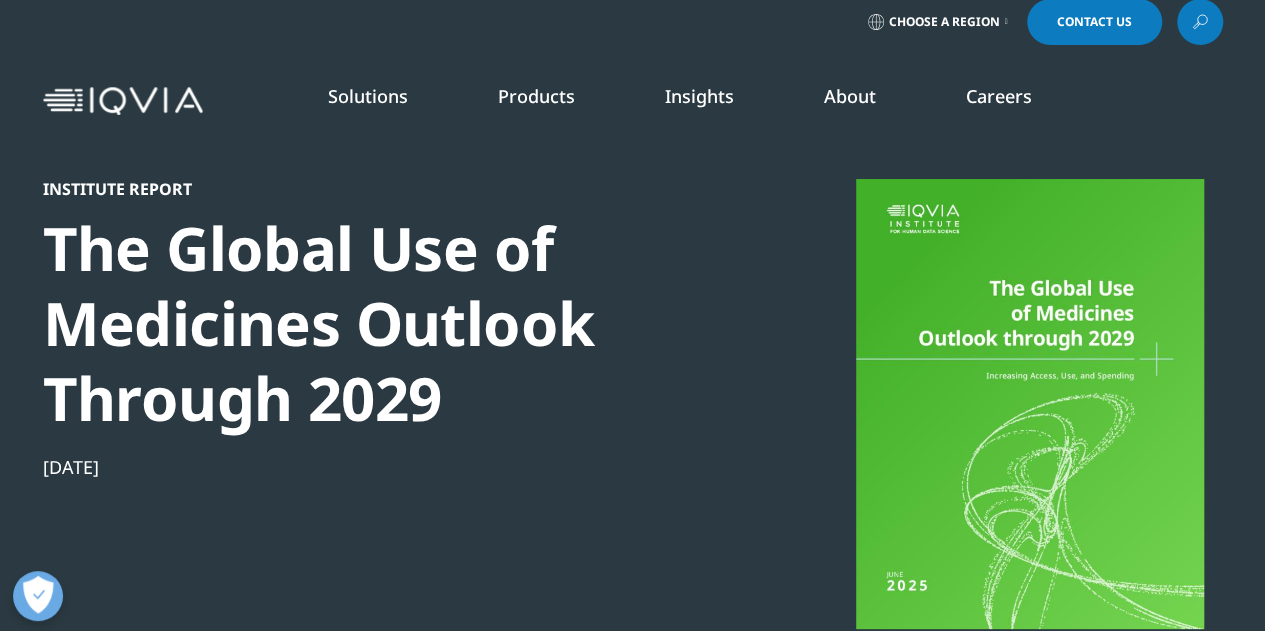 click 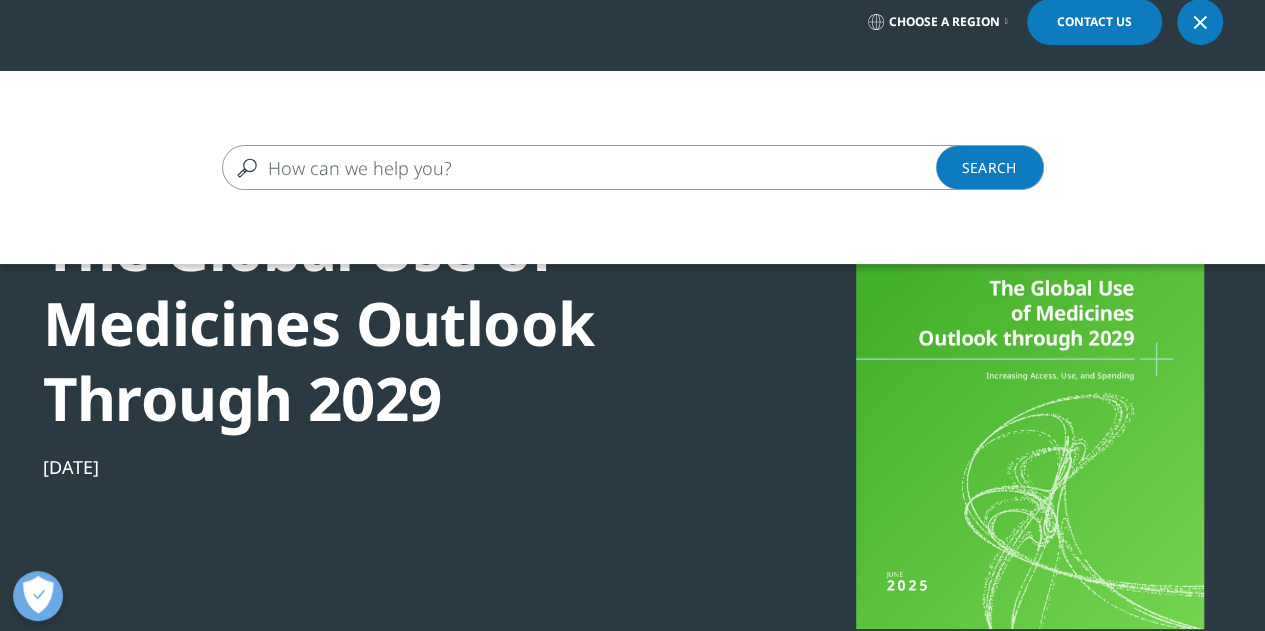 click at bounding box center (604, 167) 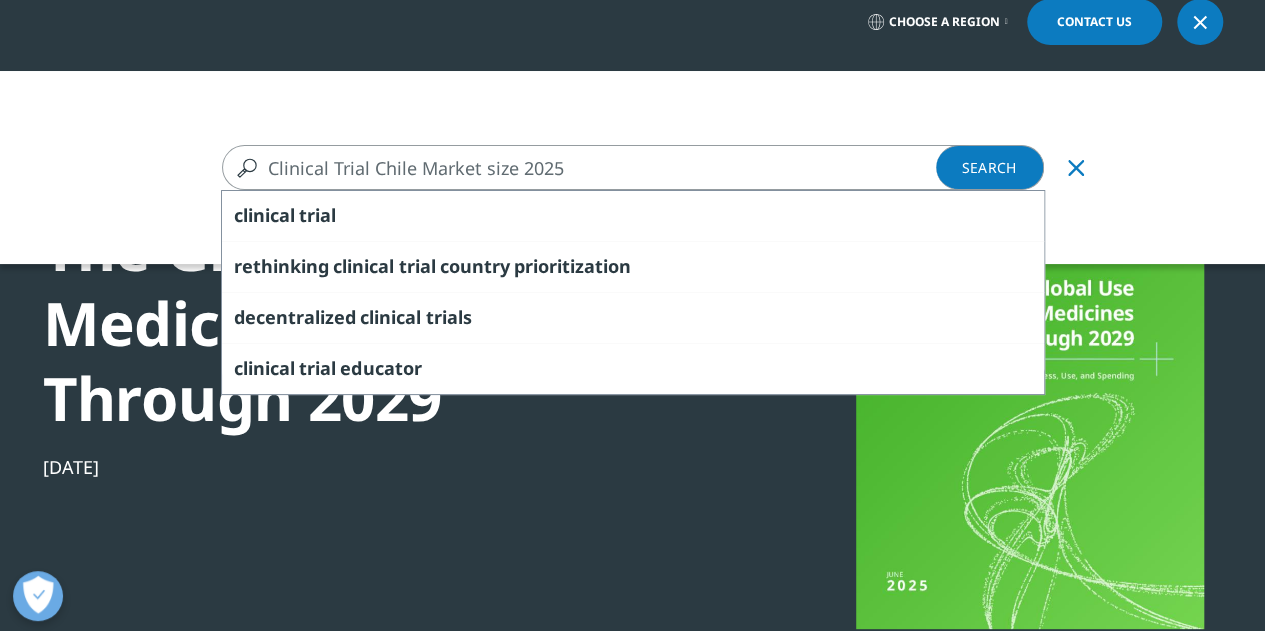 type on "Clinical Trial Chile Market size 2025" 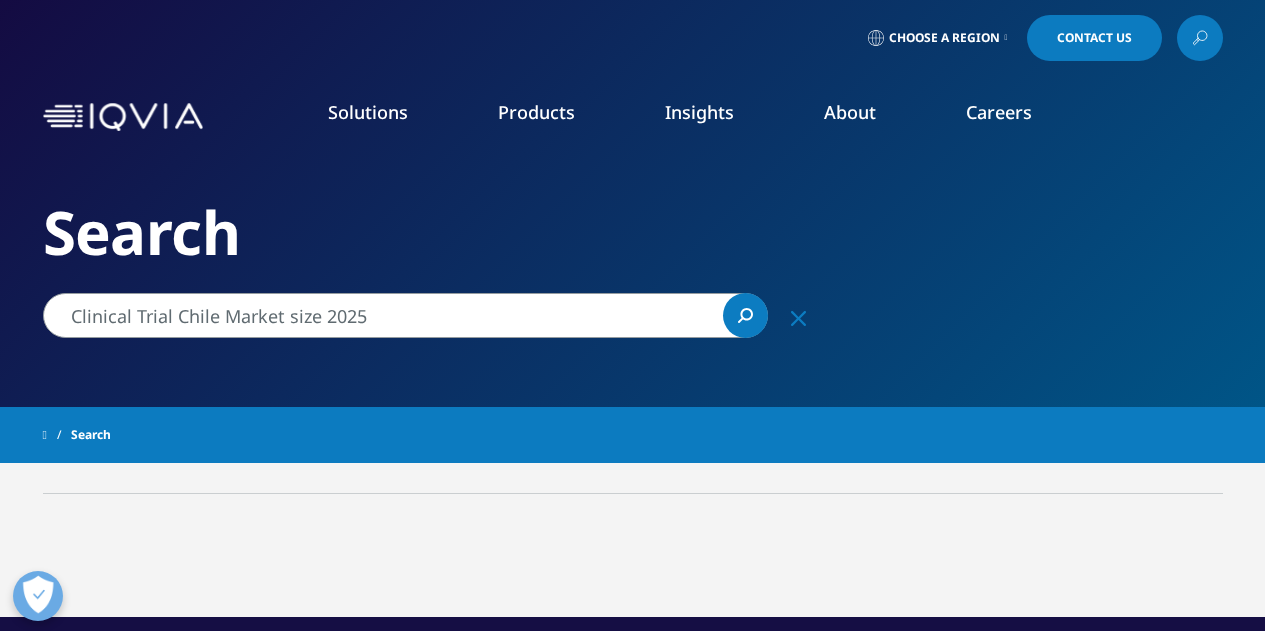 scroll, scrollTop: 0, scrollLeft: 0, axis: both 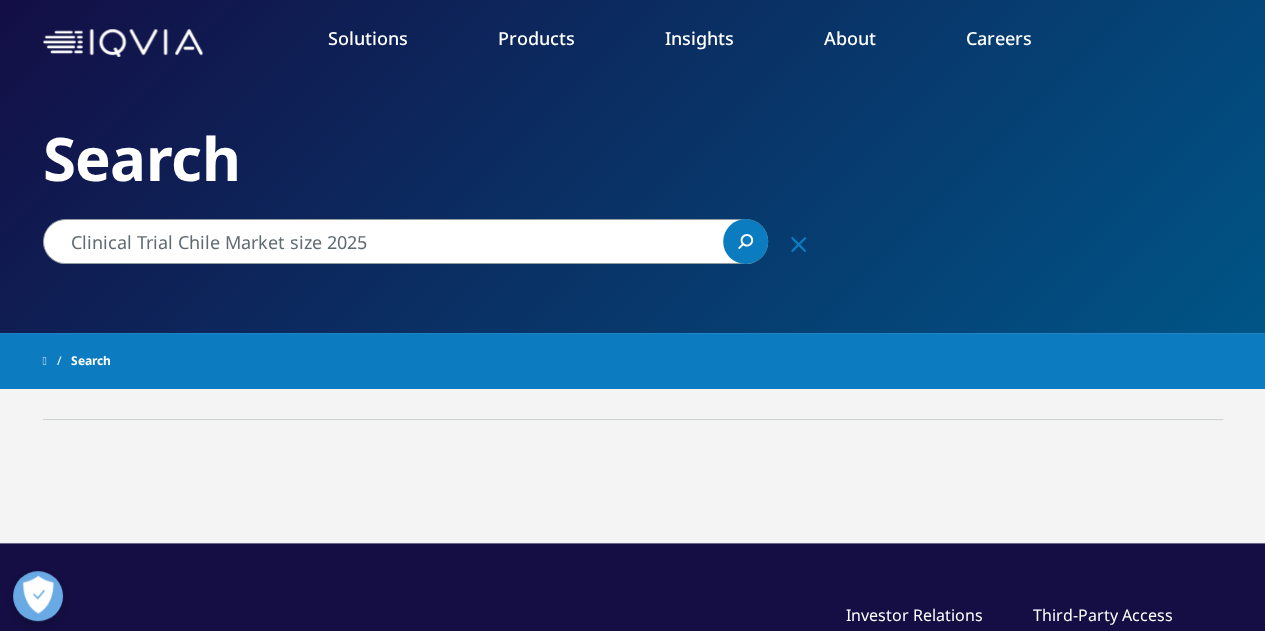 click on "No results for  Clinical Trial Chile Market size 2025 Cancel last action Search tips Check the spelling of your keywords. Try using fewer, different or more general keywords.
Load More Results" at bounding box center [633, 510] 